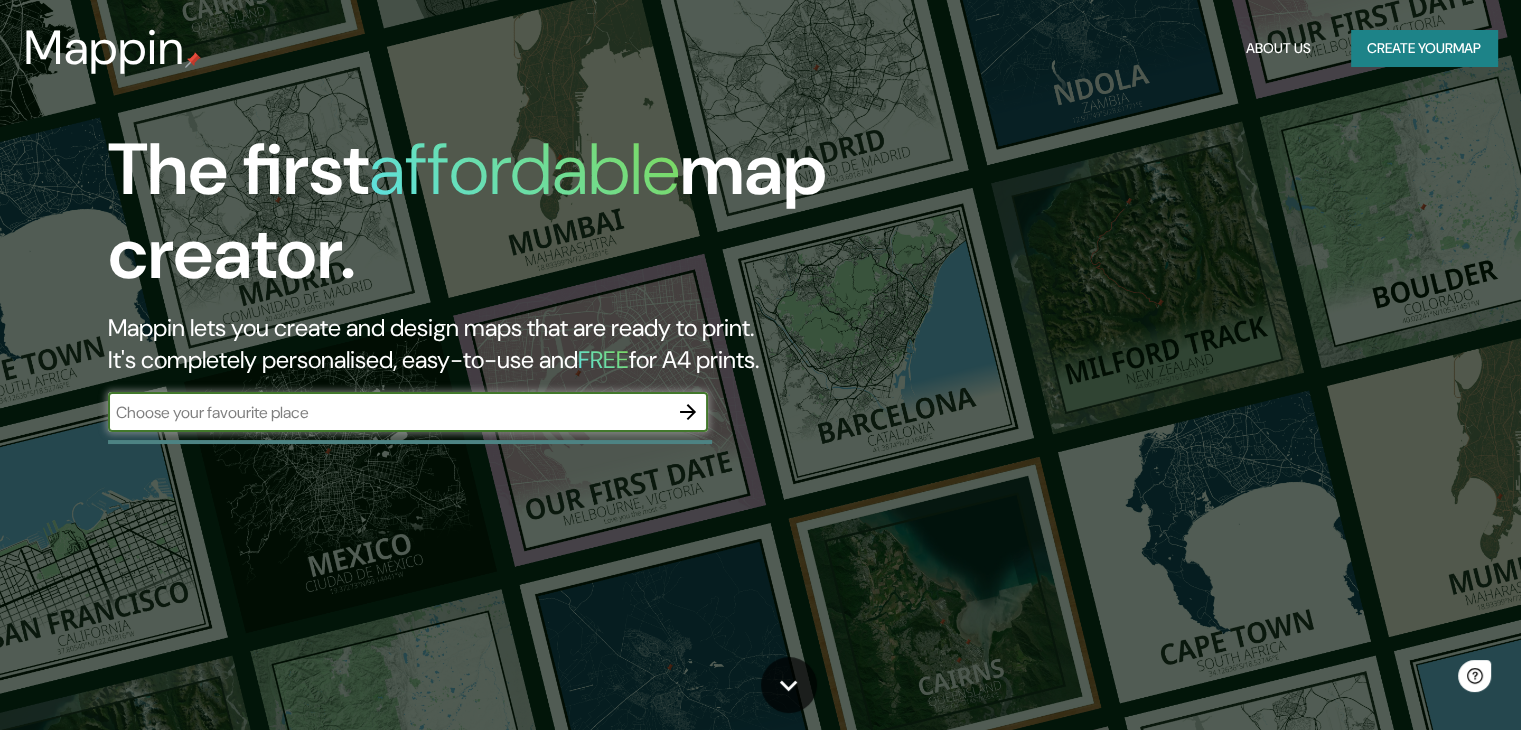 scroll, scrollTop: 0, scrollLeft: 0, axis: both 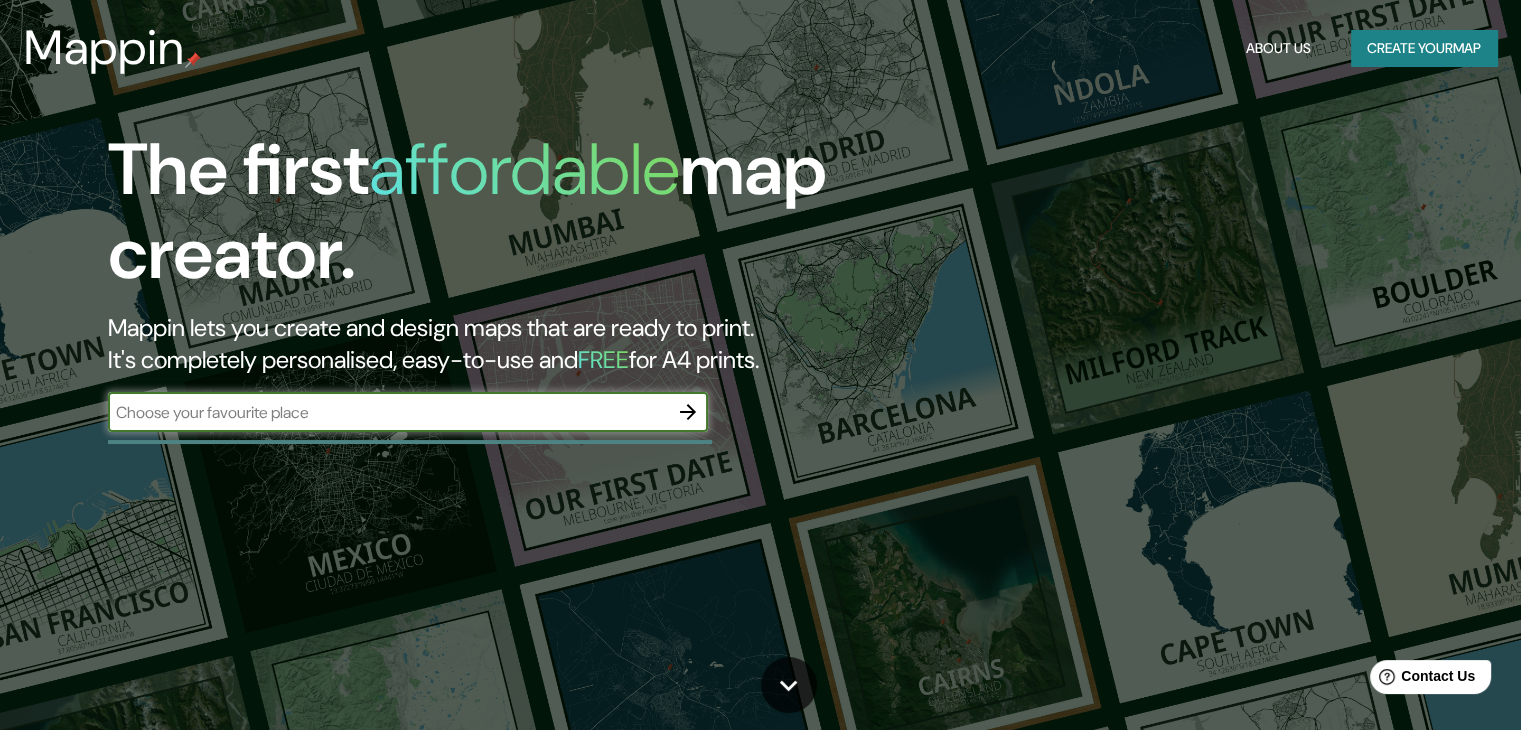 click on "​" at bounding box center (408, 412) 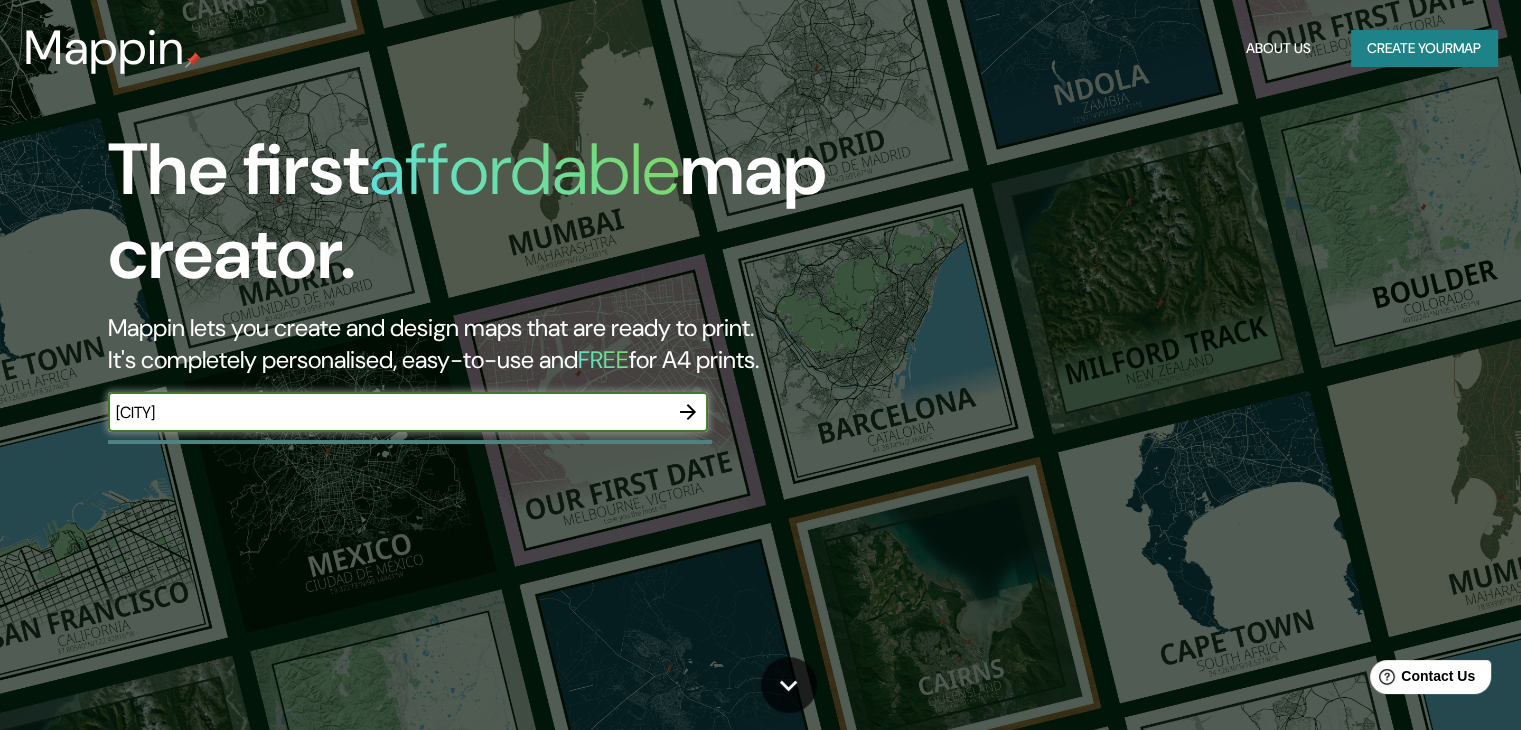 type on "[CITY]" 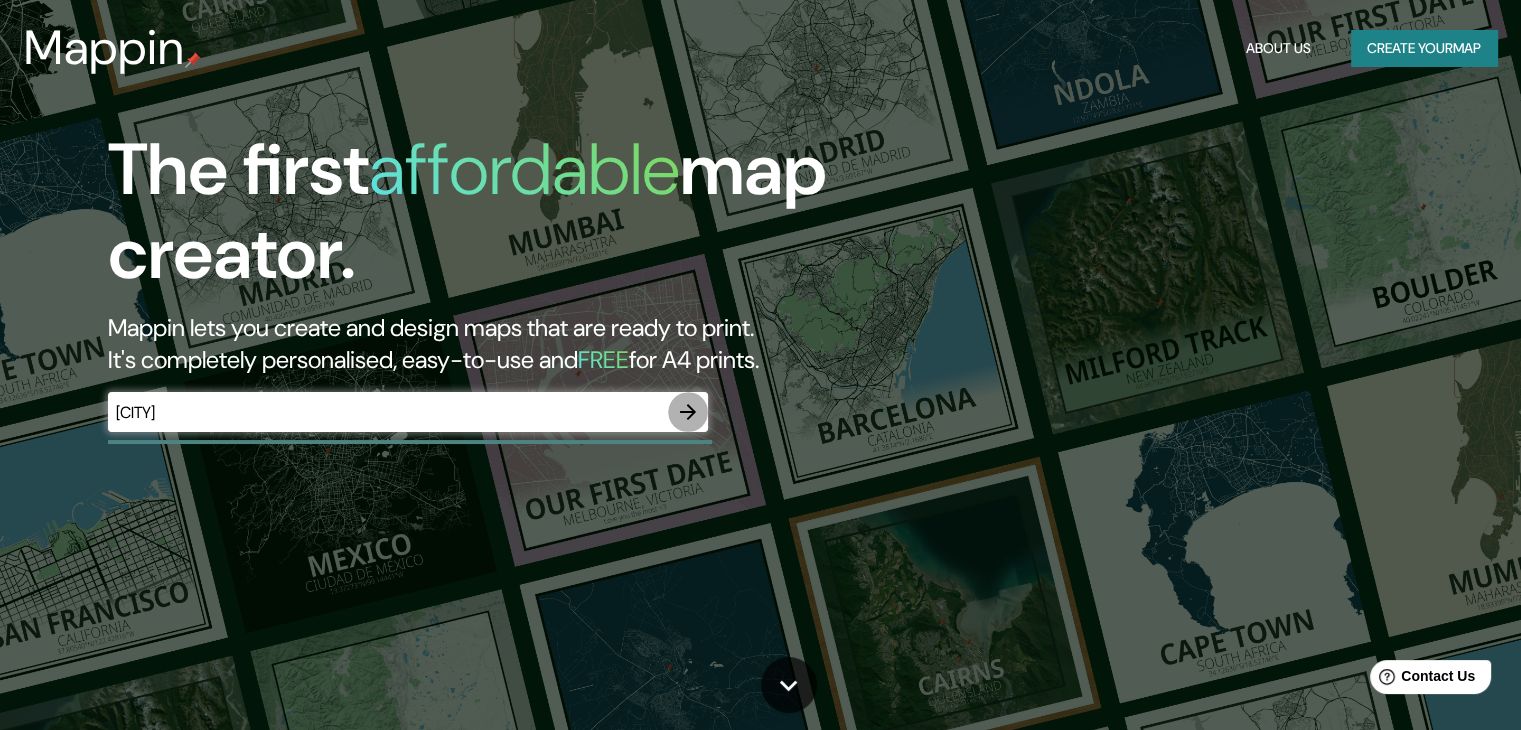 click 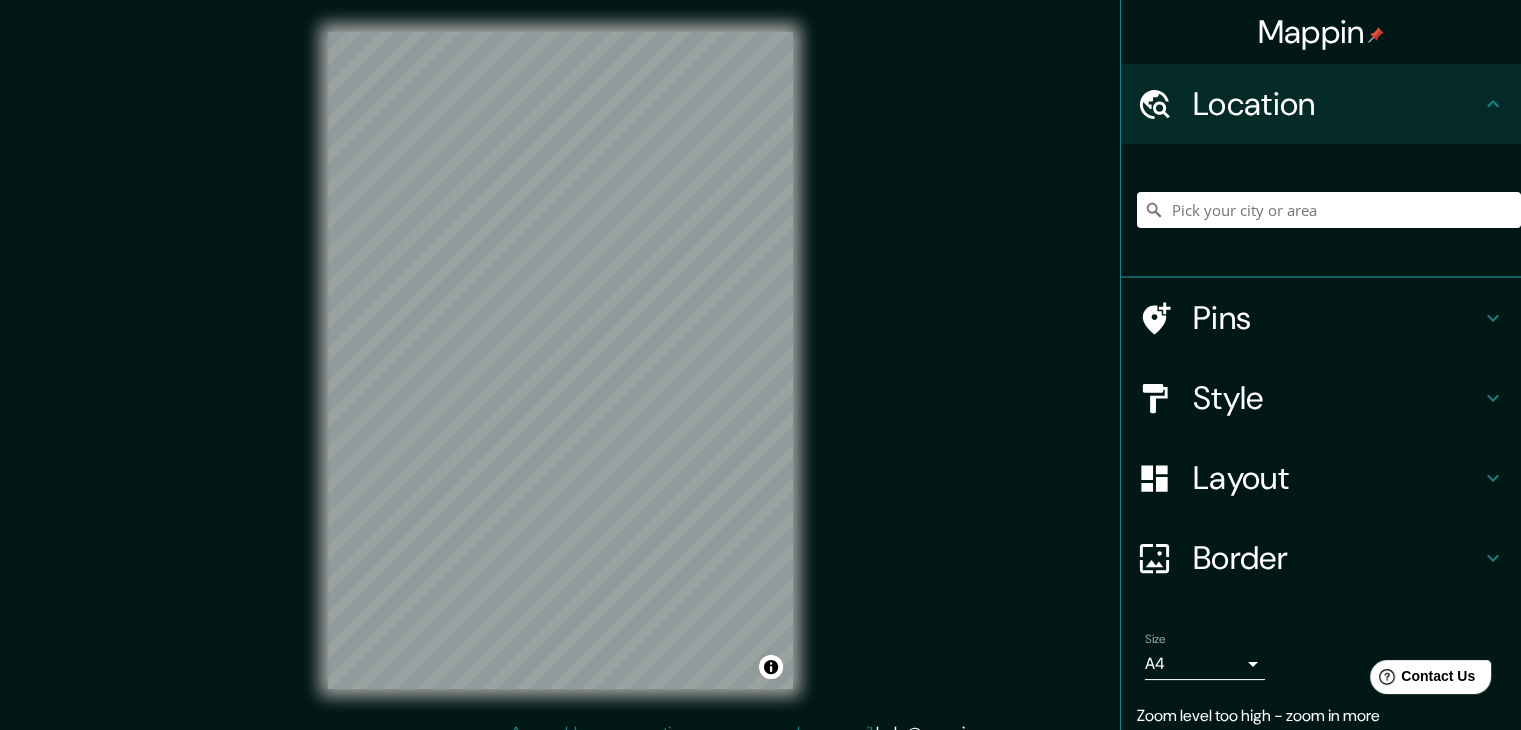 click on "Mappin Location Pins Style Layout Border Choose a border.  Hint : you can make layers of the frame opaque to create some cool effects. None Simple Transparent Fancy Size A4 single Zoom level too high - zoom in more Create your map © Mapbox   © OpenStreetMap   Improve this map Any problems, suggestions, or concerns please email    help@mappin.pro . . ." at bounding box center (760, 376) 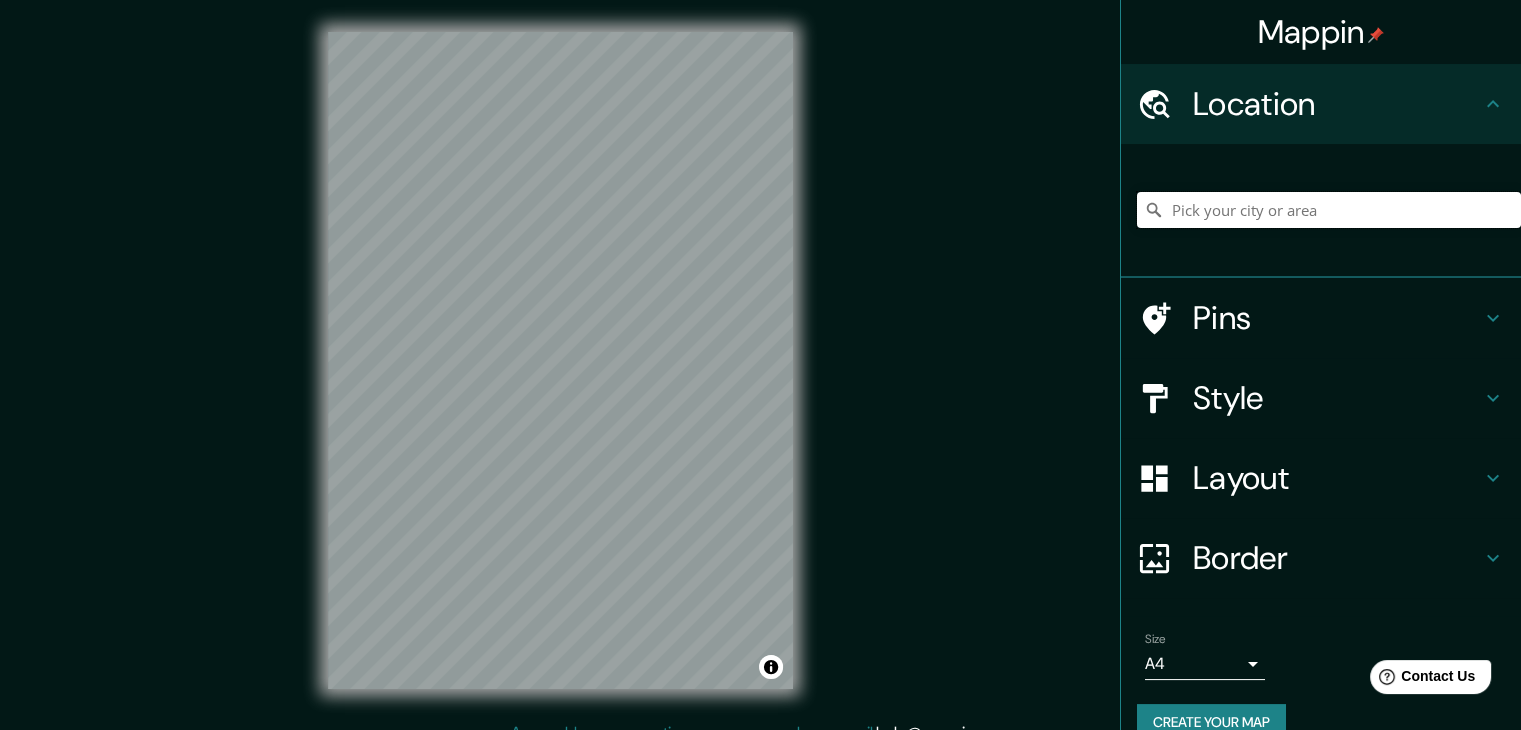 click at bounding box center (1329, 210) 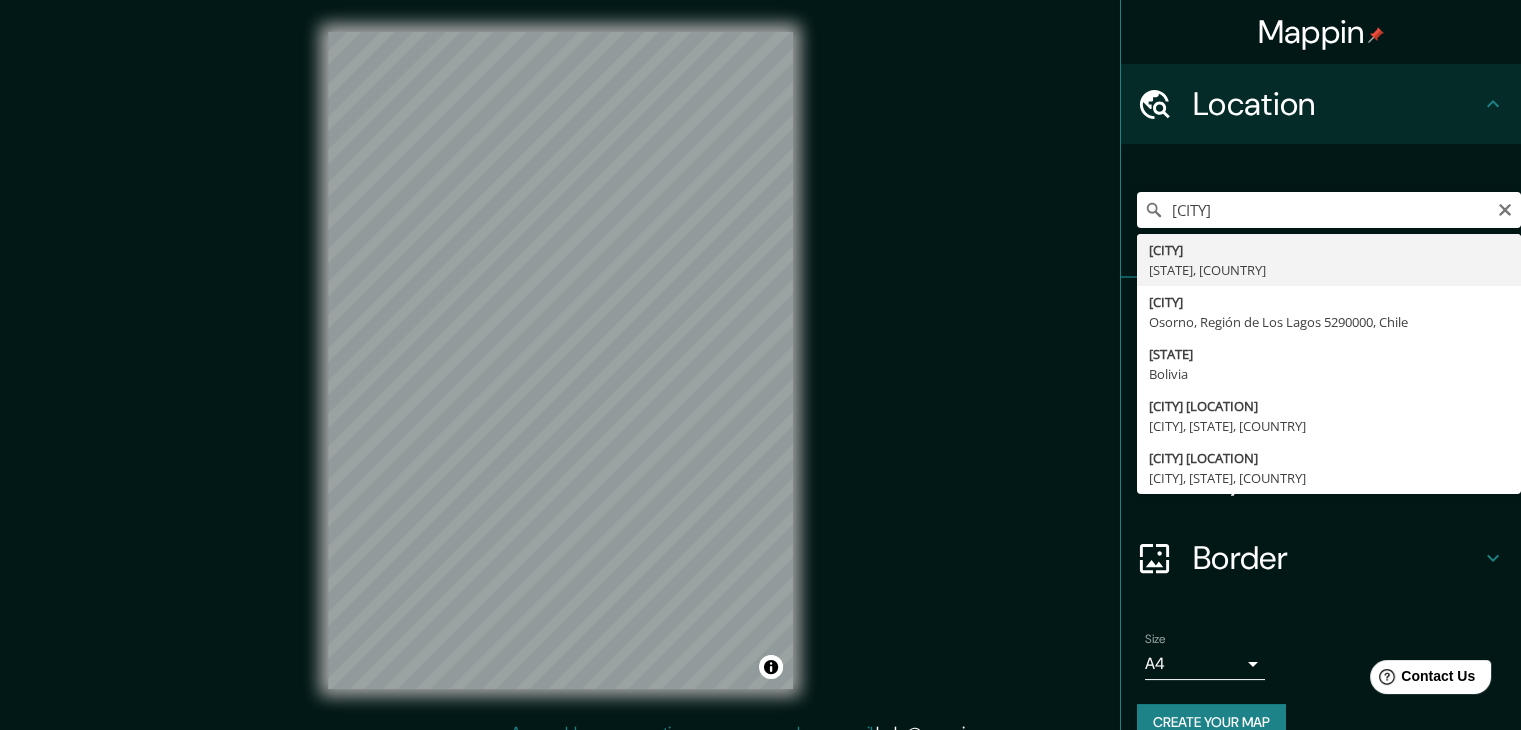 type on "[CITY], [STATE], [COUNTRY]" 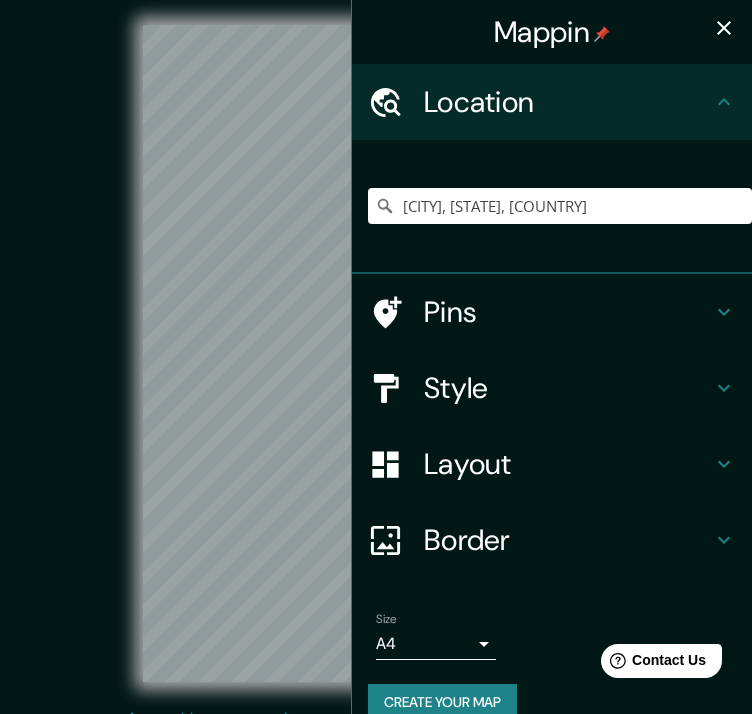 click 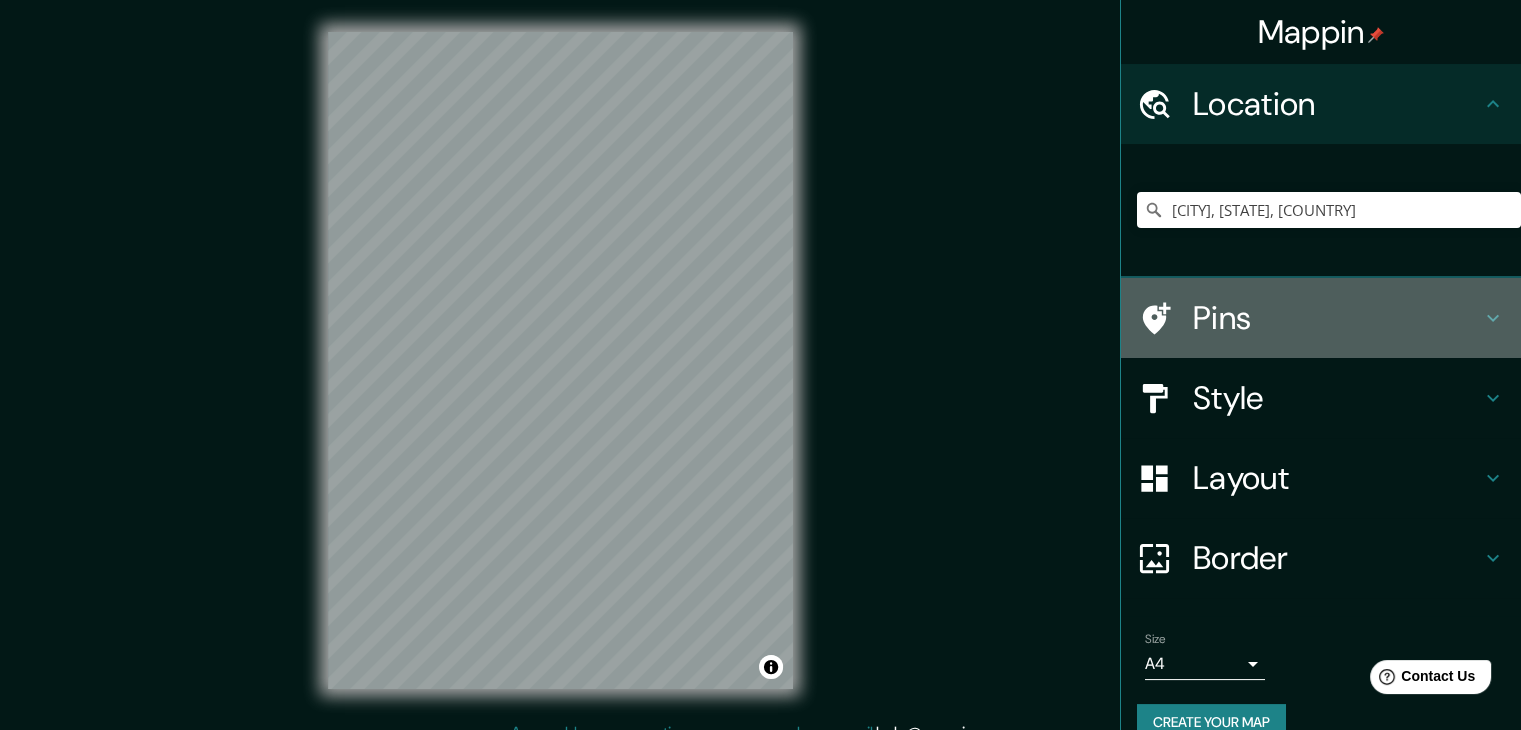 click on "Pins" at bounding box center (1337, 318) 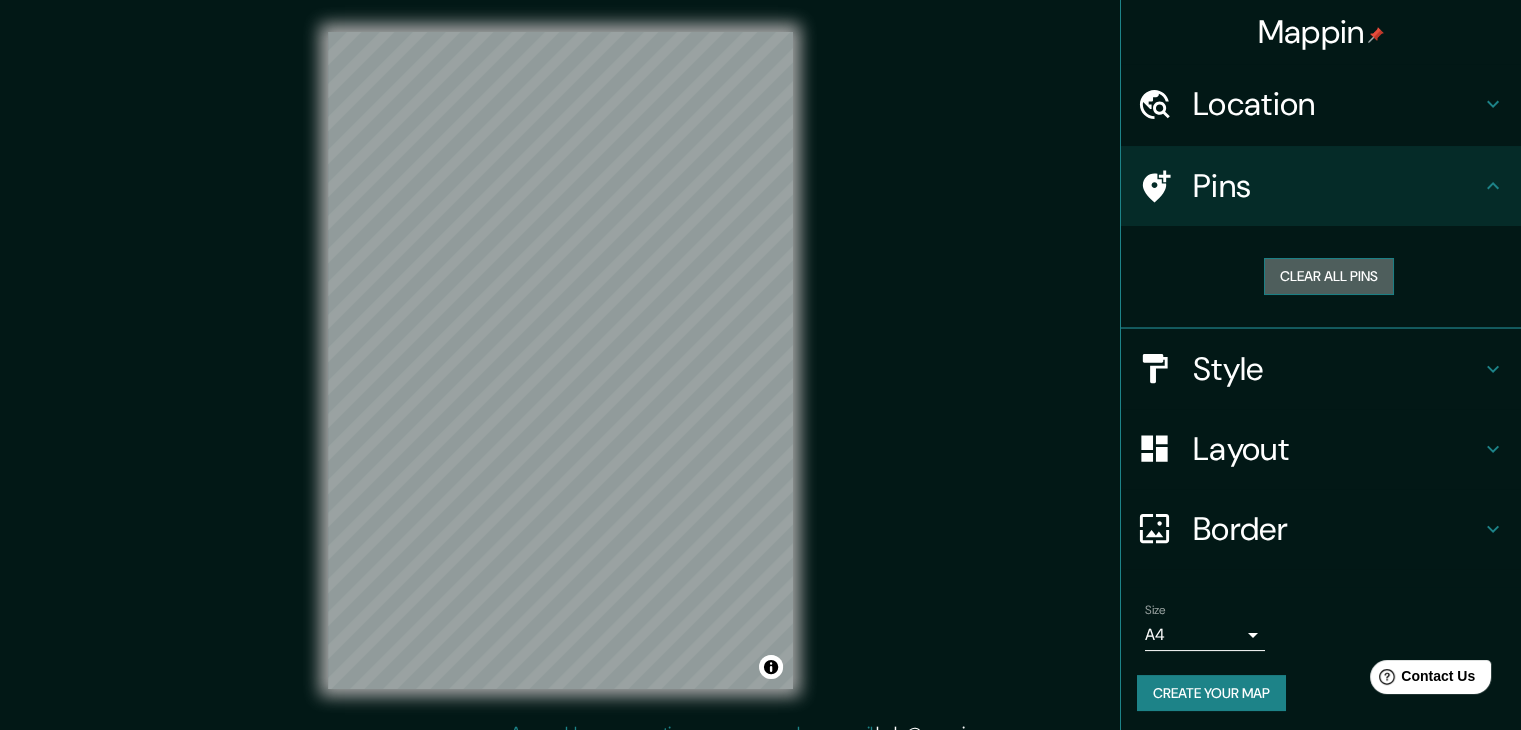 click on "Clear all pins" at bounding box center (1329, 276) 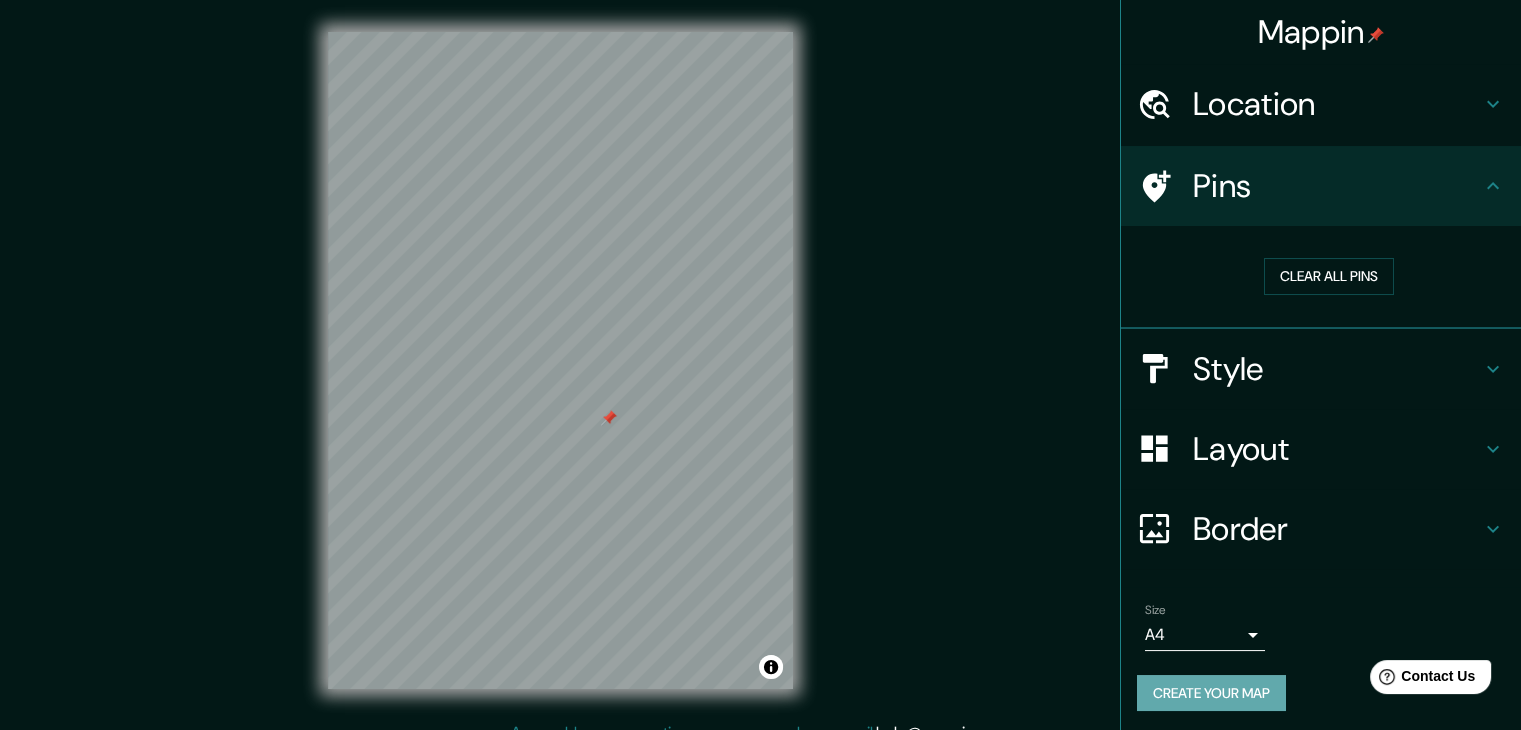click on "Create your map" at bounding box center [1211, 693] 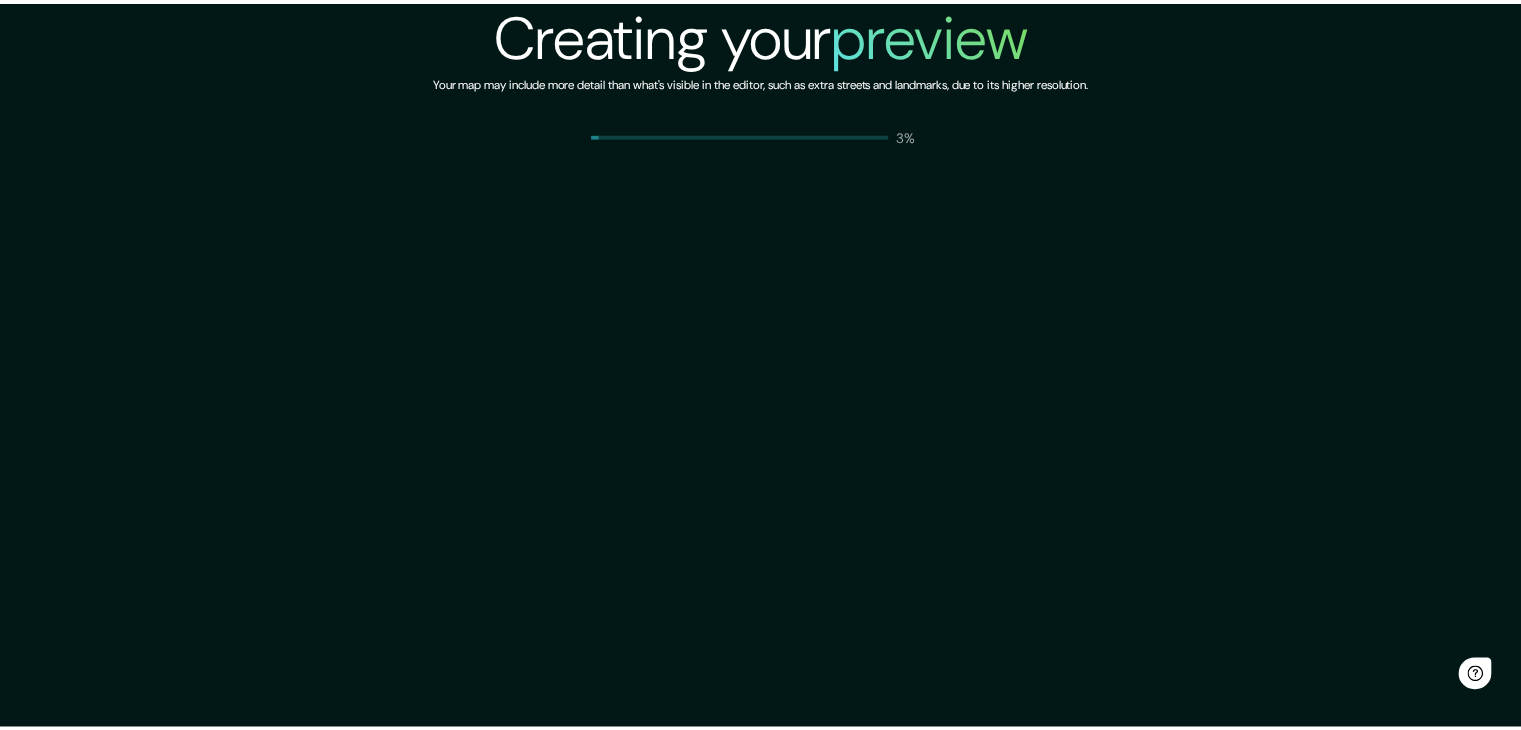 scroll, scrollTop: 0, scrollLeft: 0, axis: both 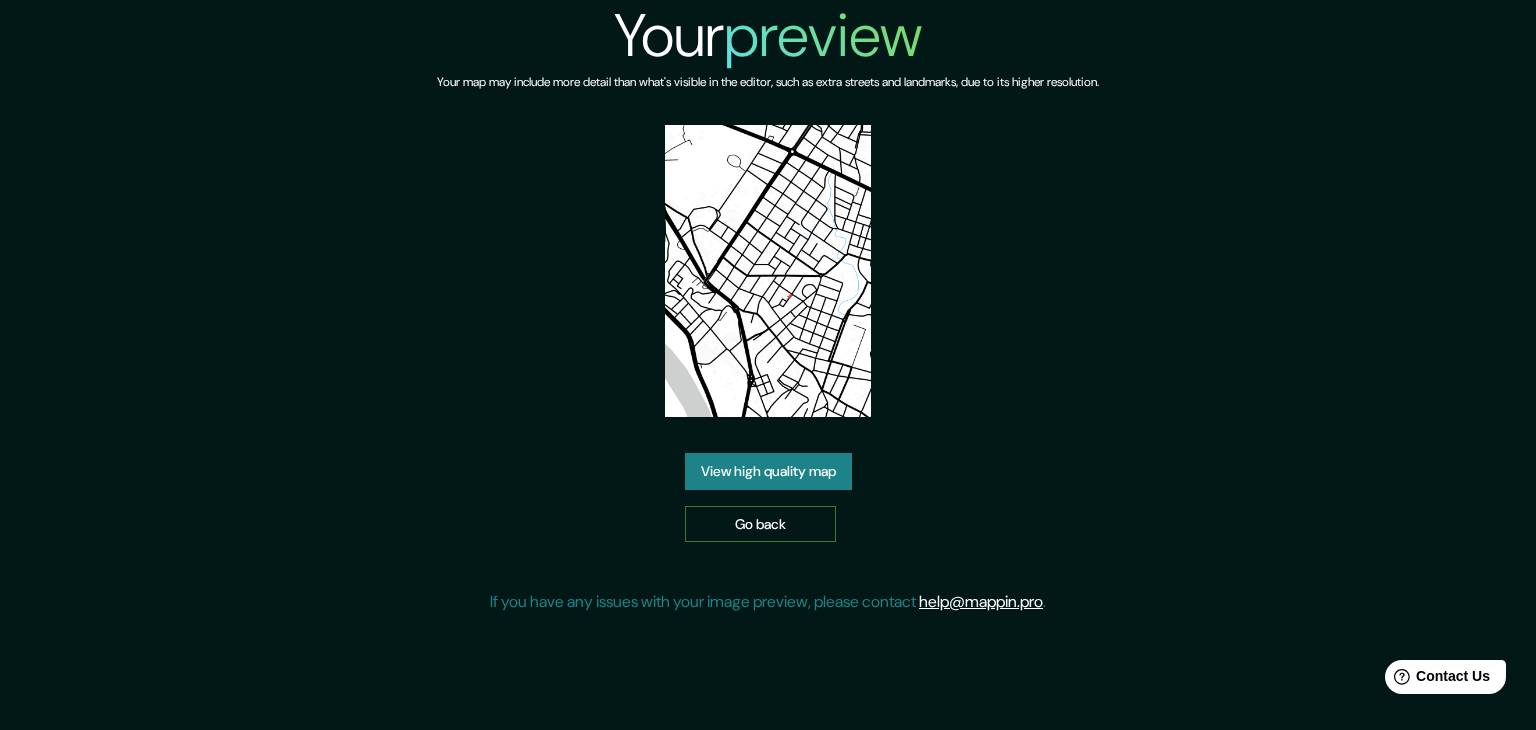 click on "Go back" at bounding box center [760, 524] 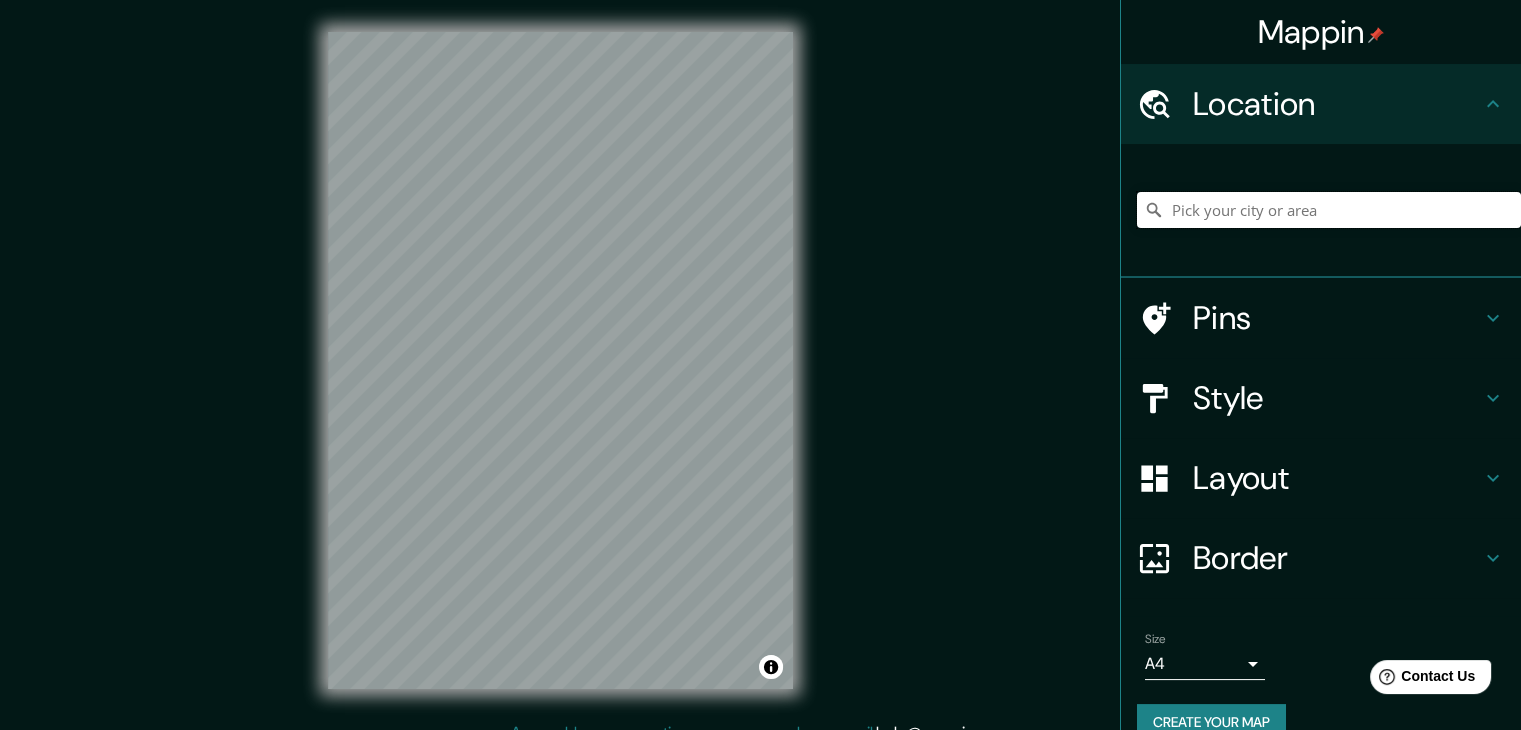 click at bounding box center (1329, 210) 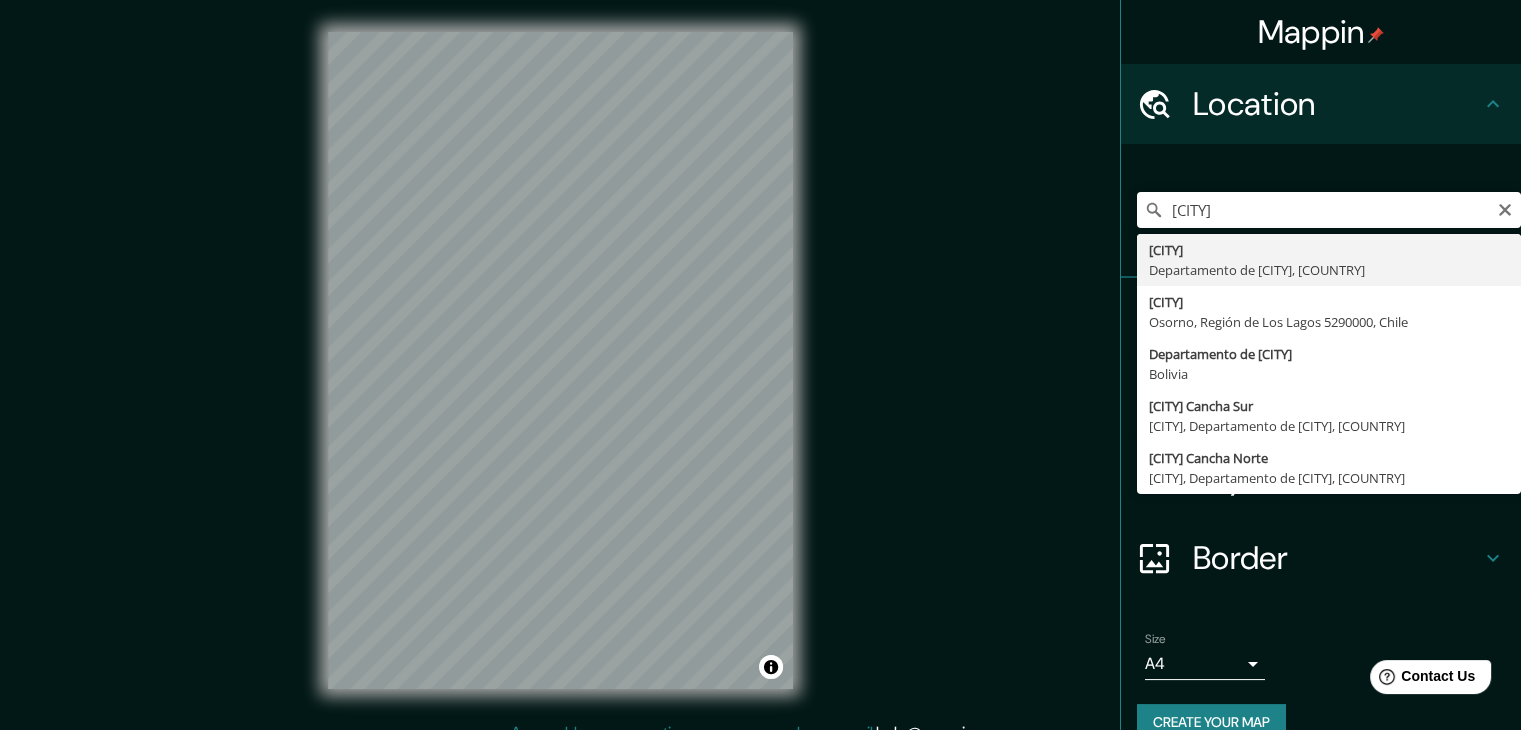 type on "[CITY], Departamento de [CITY], [COUNTRY]" 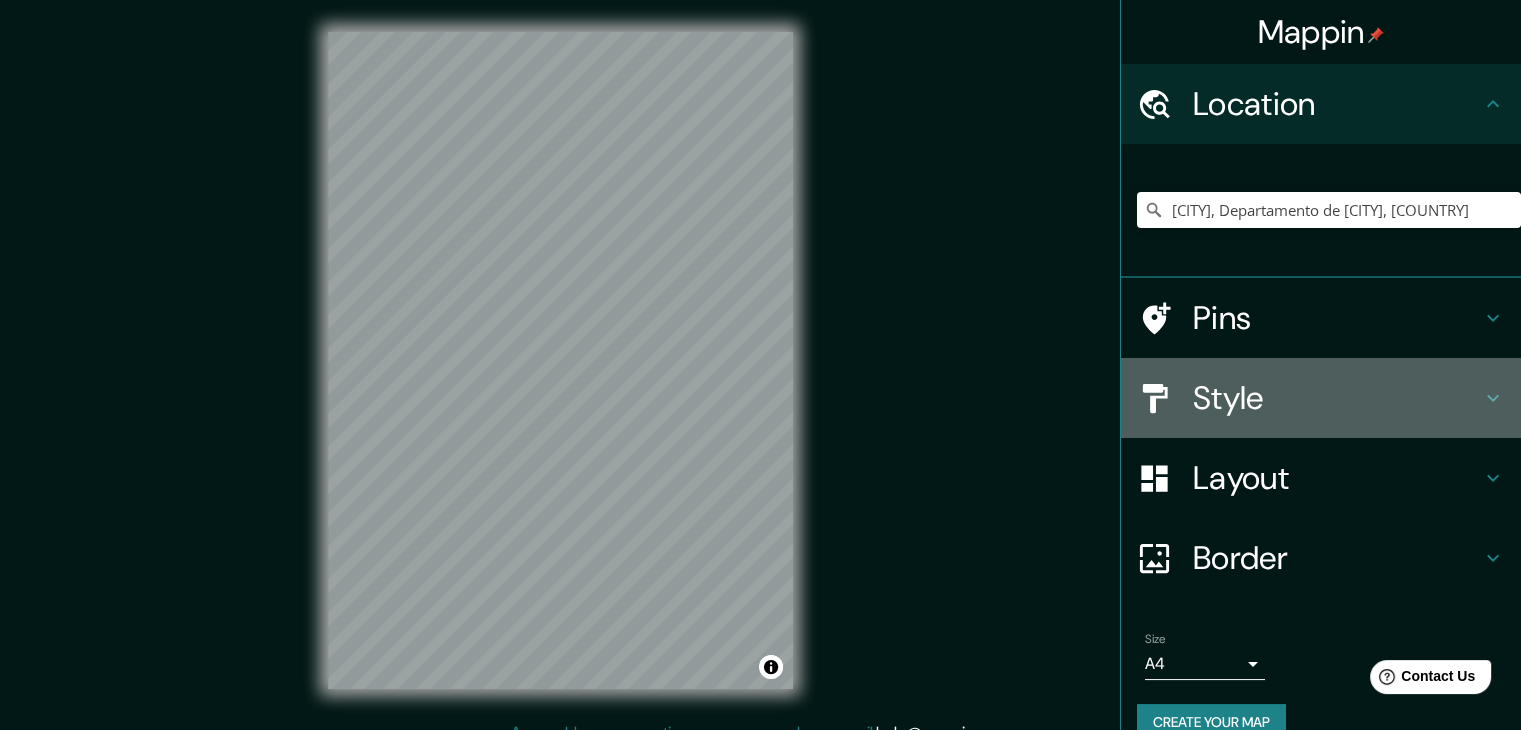 click on "Style" at bounding box center [1337, 398] 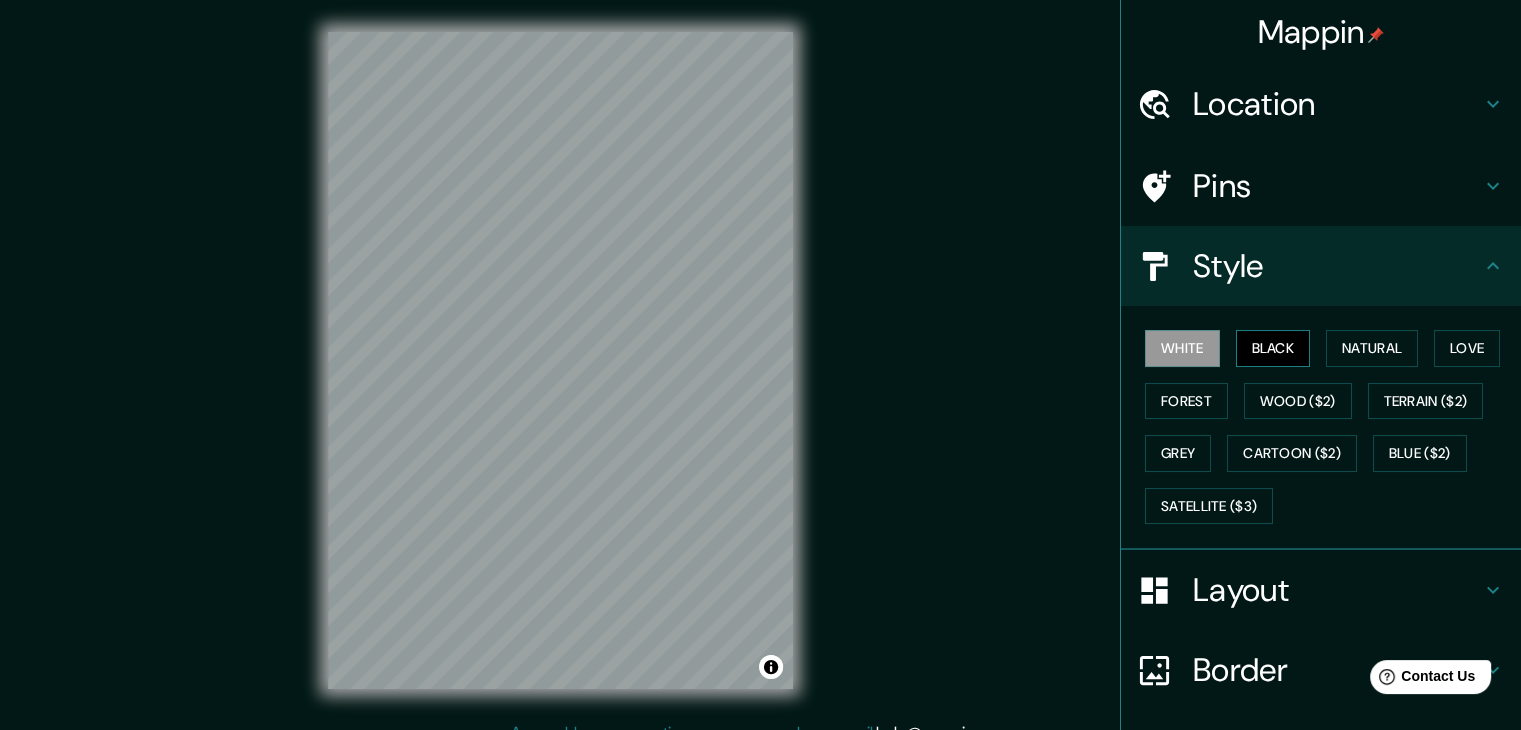 click on "Black" at bounding box center (1273, 348) 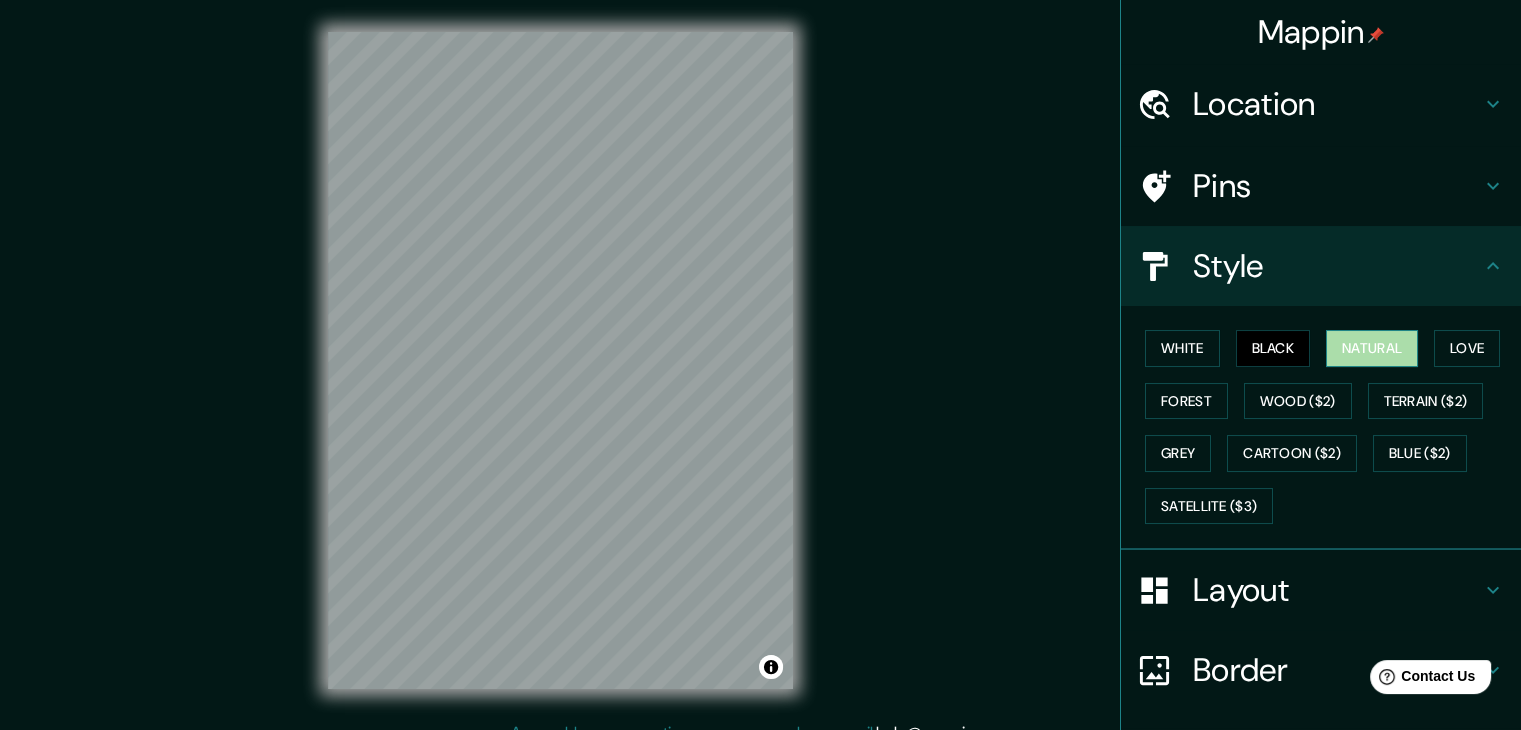 click on "Natural" at bounding box center (1372, 348) 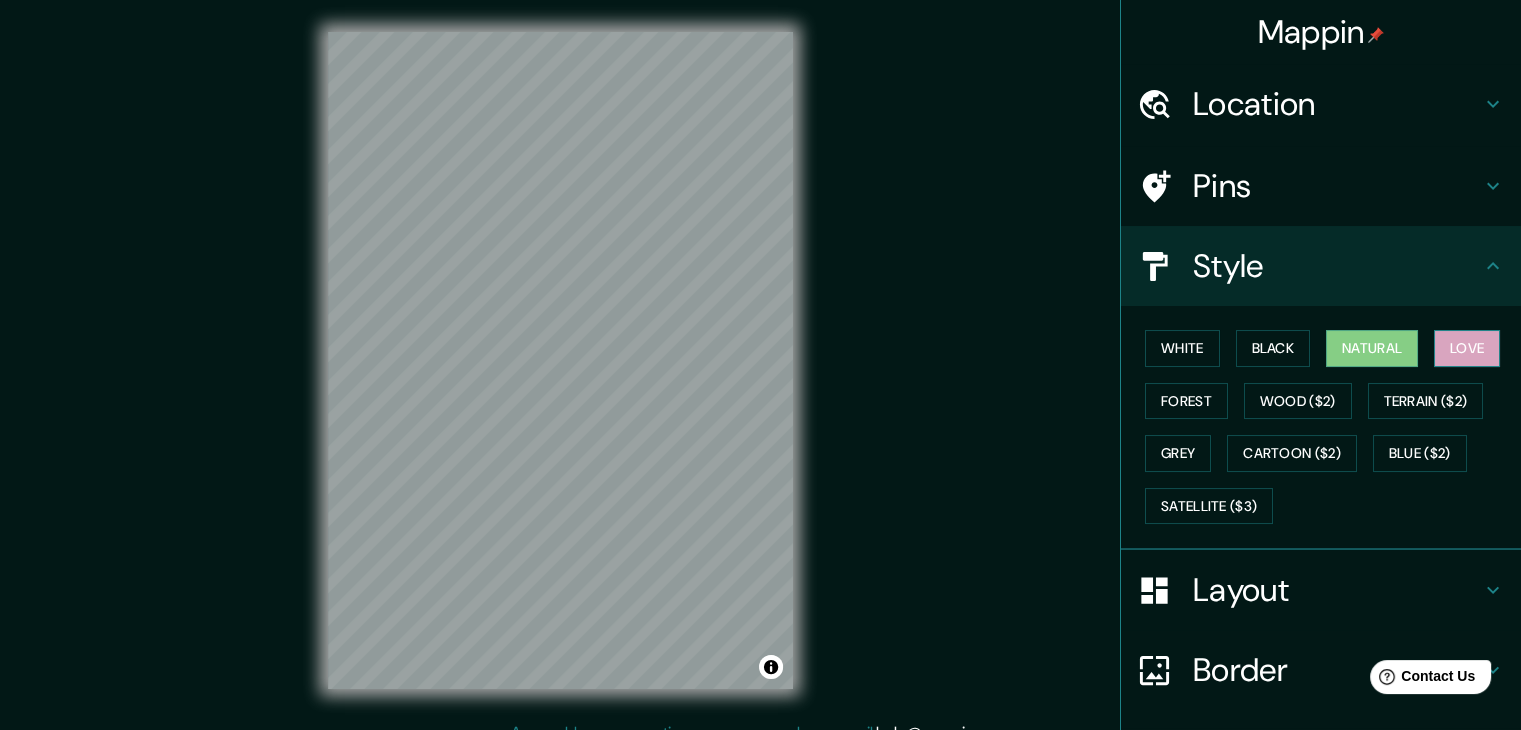 click on "Love" at bounding box center (1467, 348) 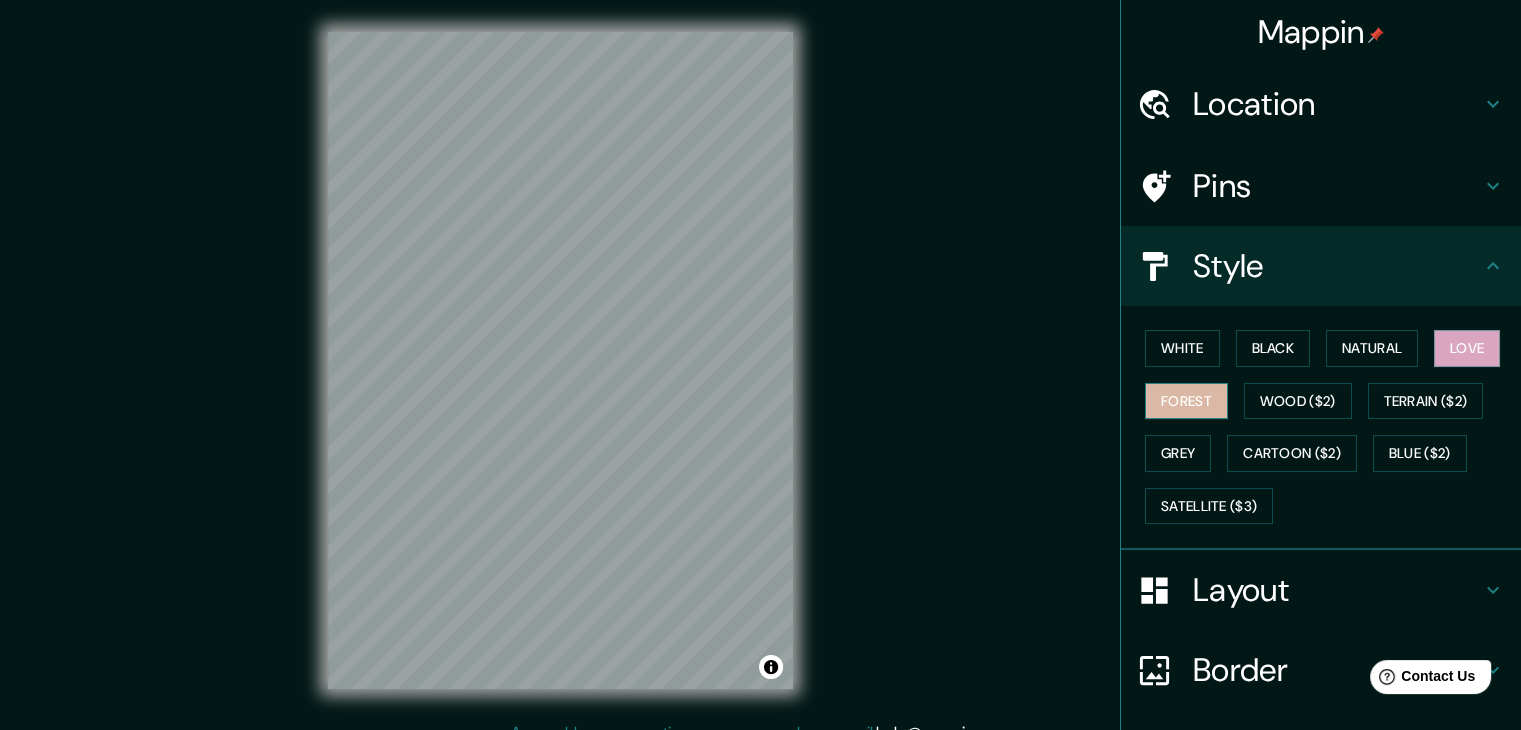 click on "Forest" at bounding box center [1186, 401] 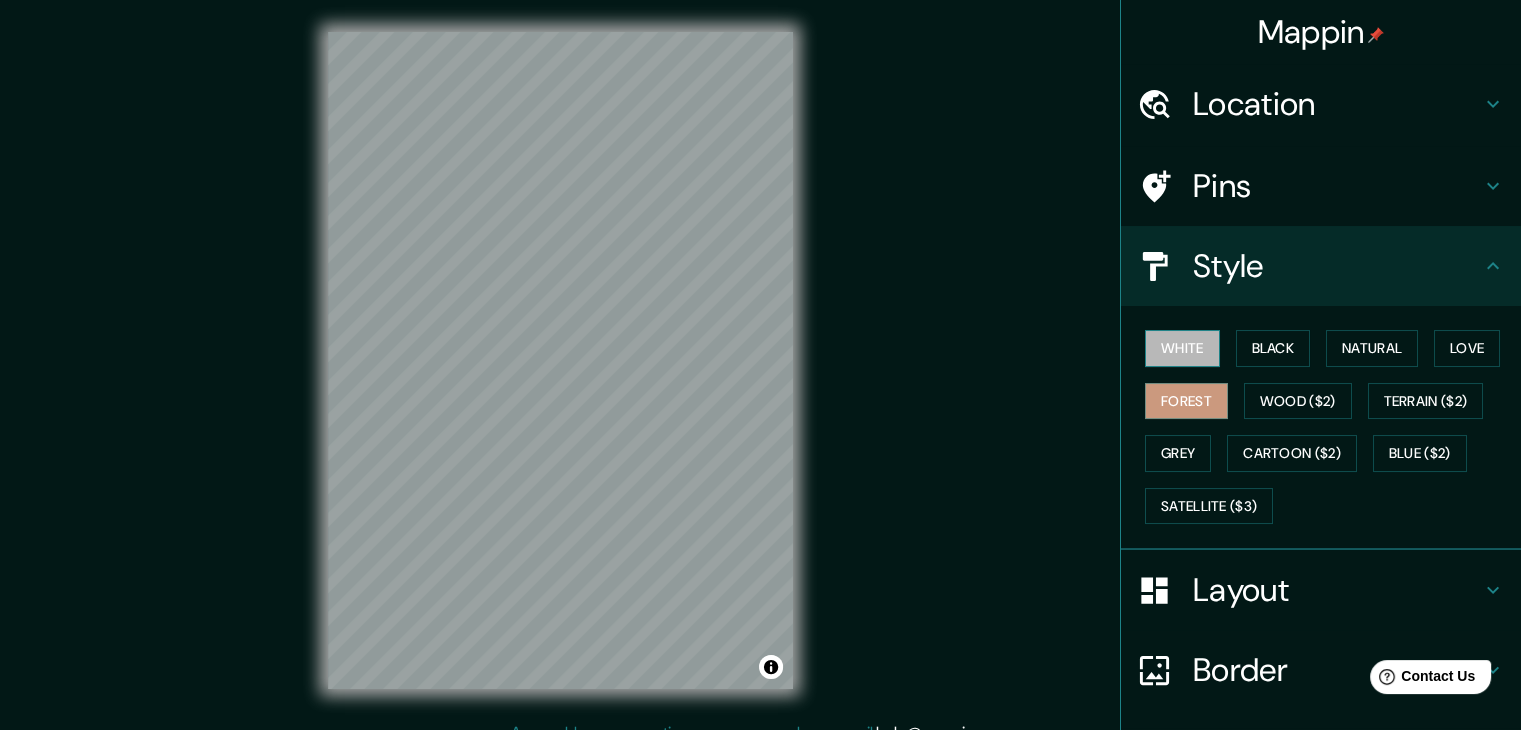 click on "White" at bounding box center (1182, 348) 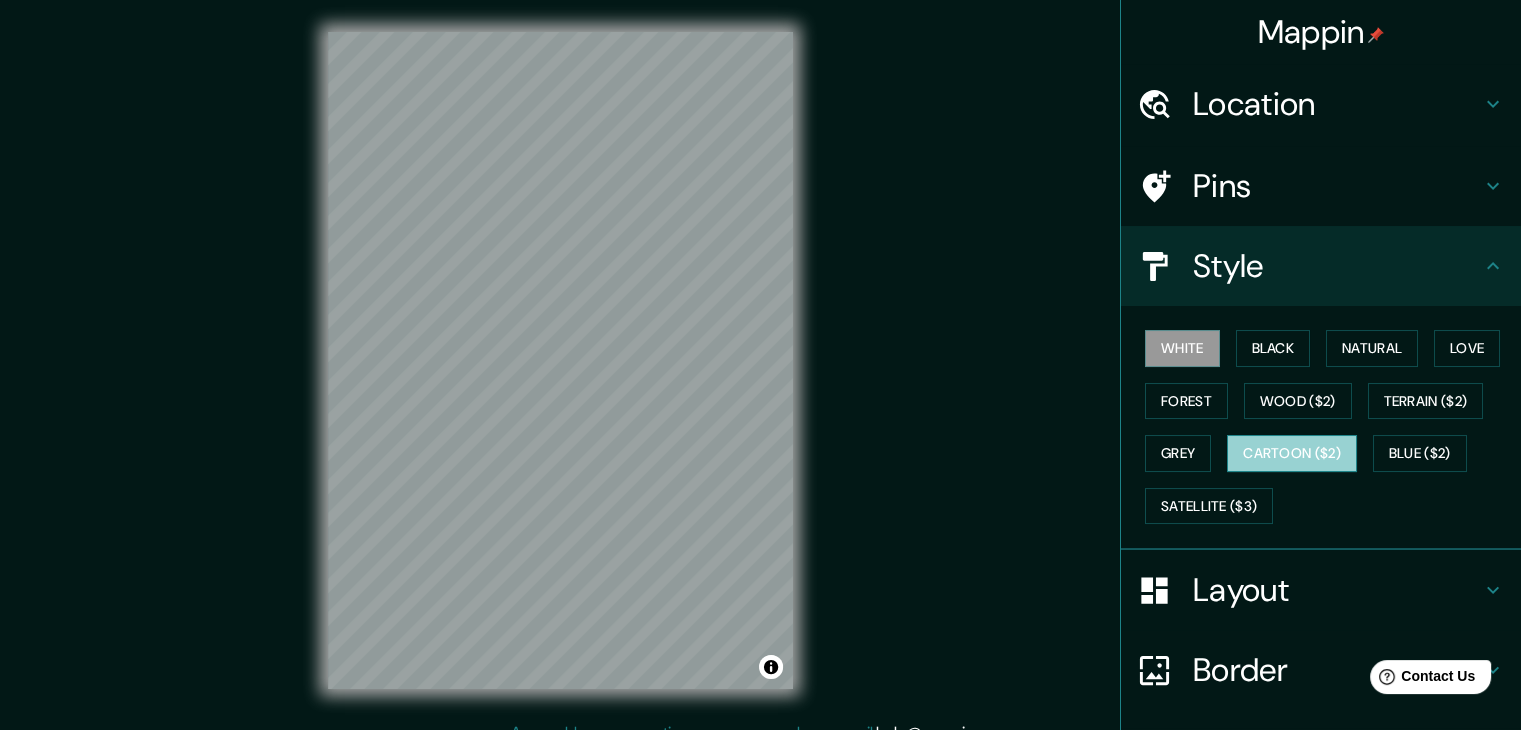 click on "Cartoon ($2)" at bounding box center (1292, 453) 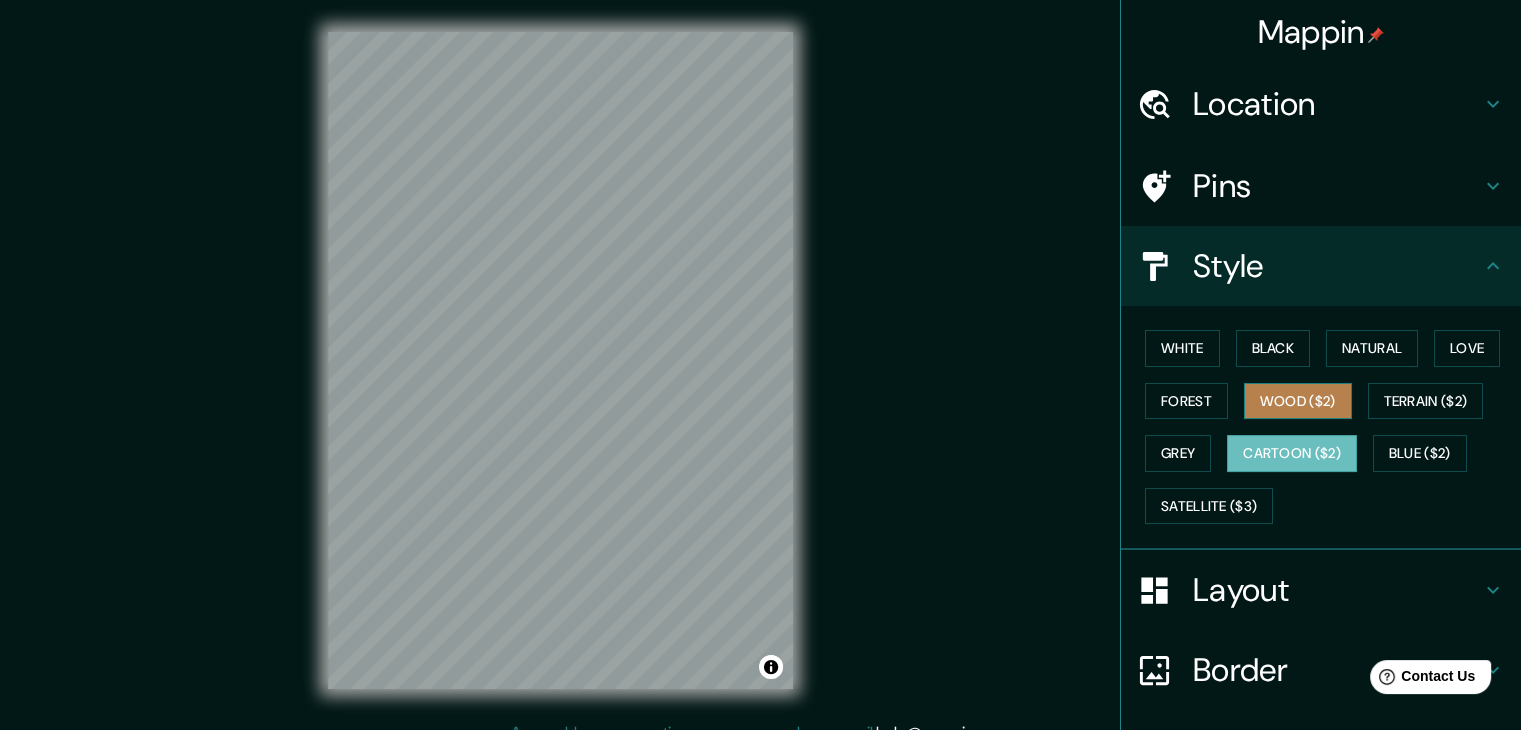 click on "Wood ($2)" at bounding box center [1298, 401] 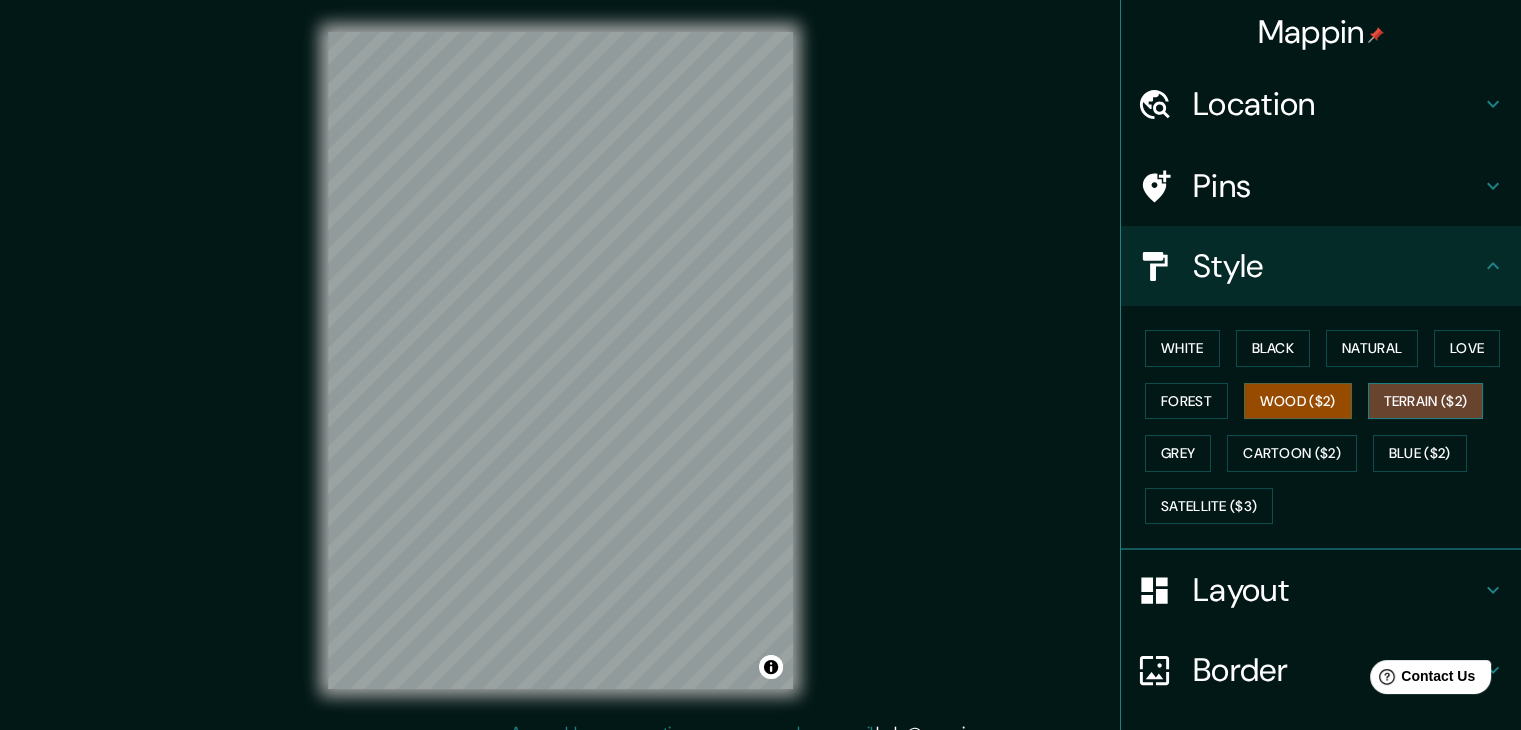 click on "Terrain ($2)" at bounding box center (1426, 401) 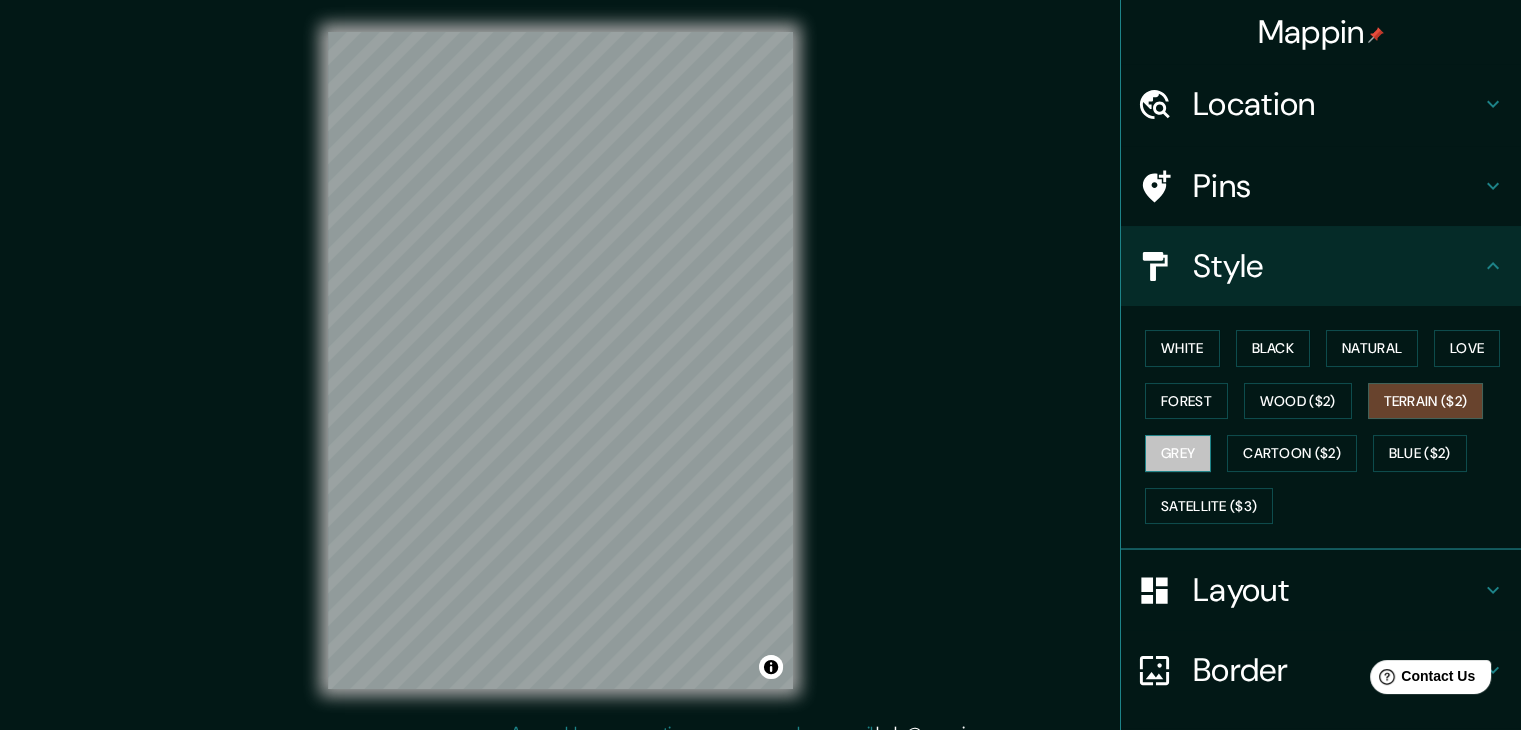 click on "Grey" at bounding box center (1178, 453) 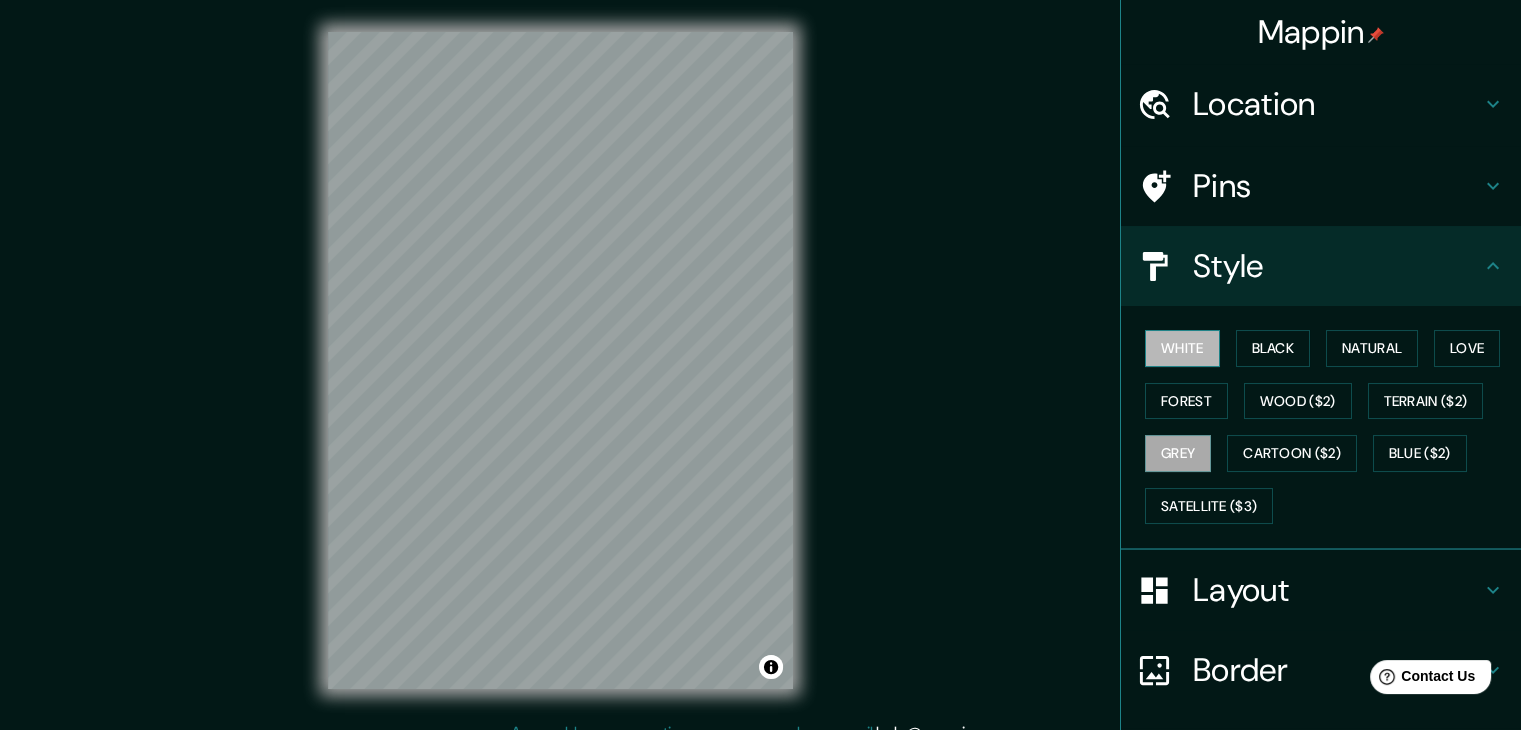 click on "White" at bounding box center [1182, 348] 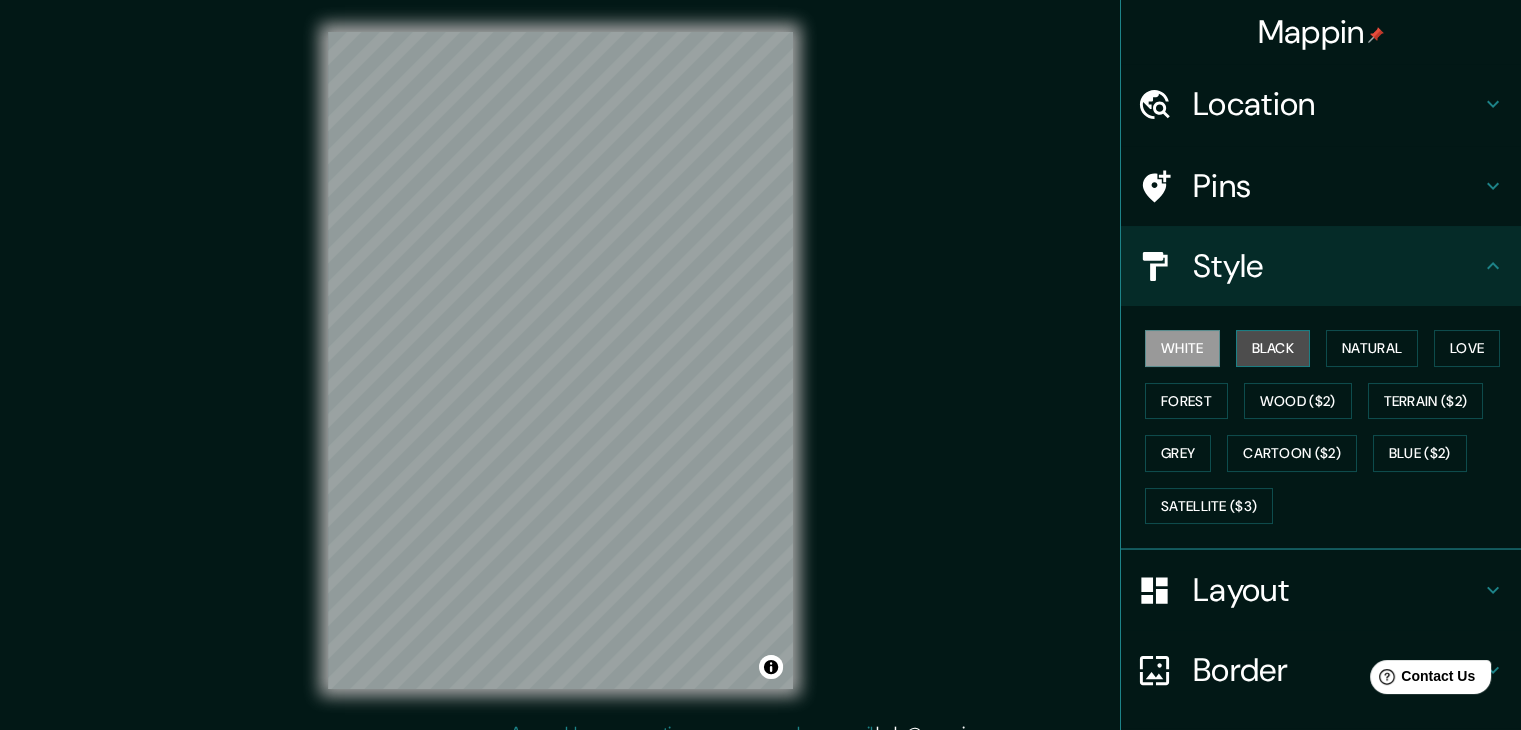click on "Black" at bounding box center [1273, 348] 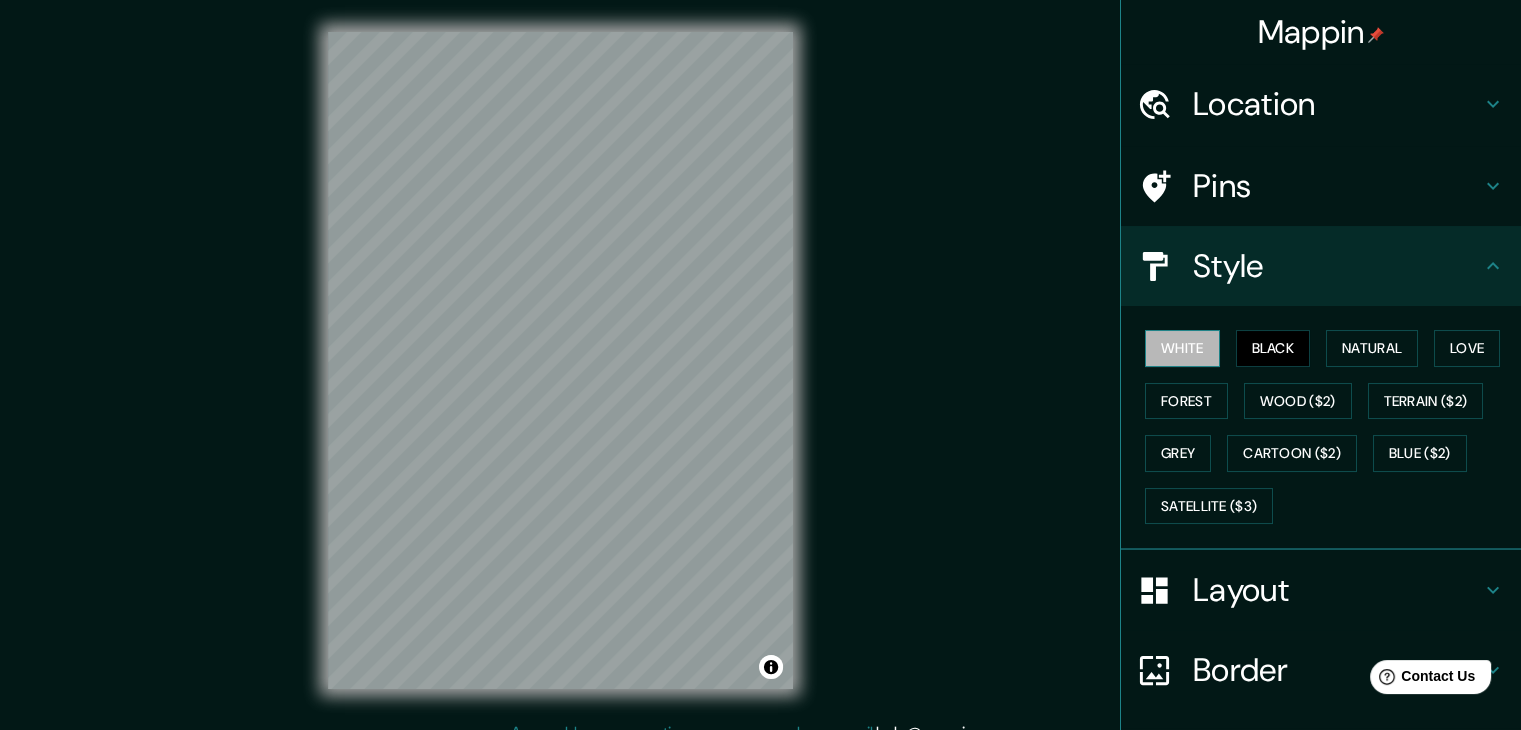 click on "White" at bounding box center (1182, 348) 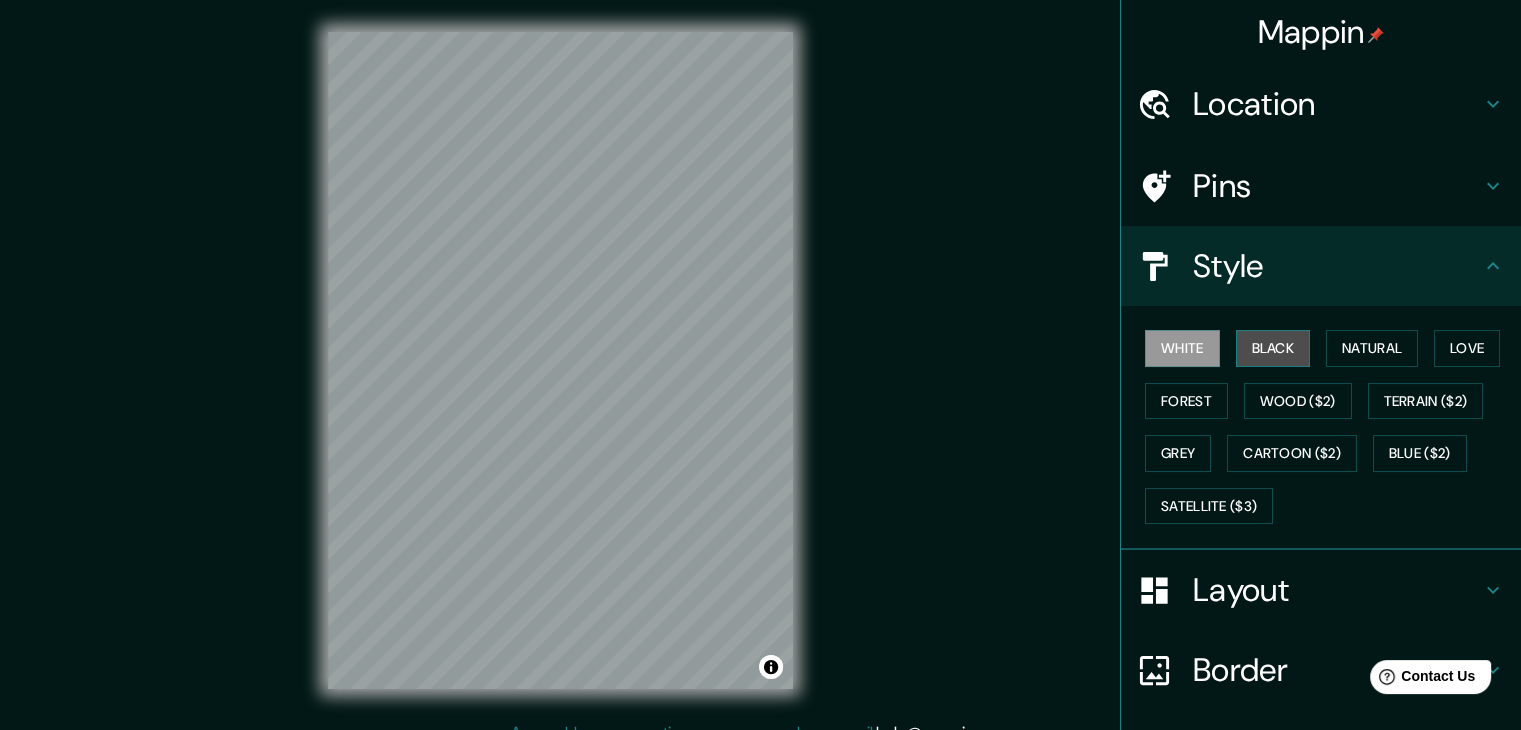 click on "Black" at bounding box center (1273, 348) 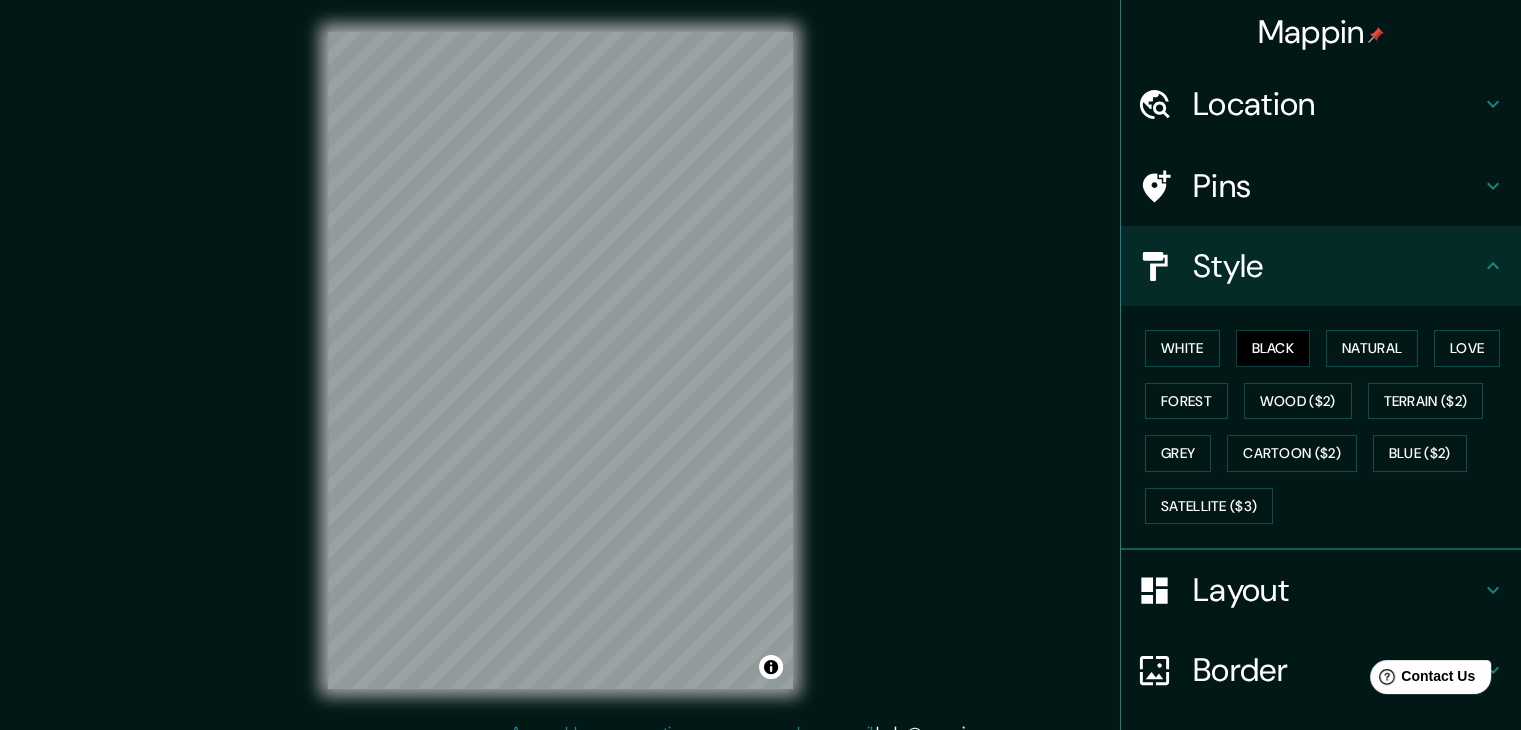 scroll, scrollTop: 144, scrollLeft: 0, axis: vertical 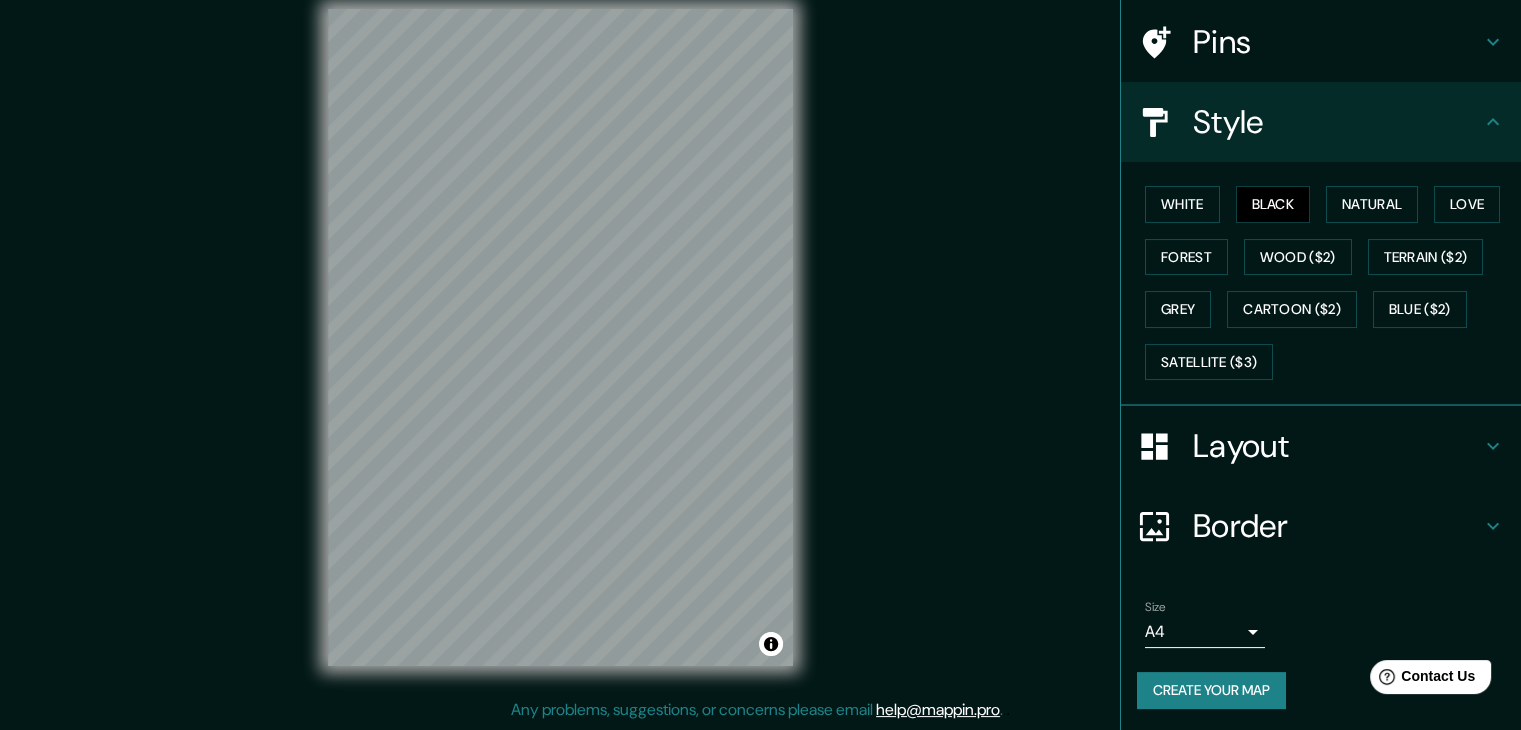 click on "Create your map" at bounding box center (1211, 690) 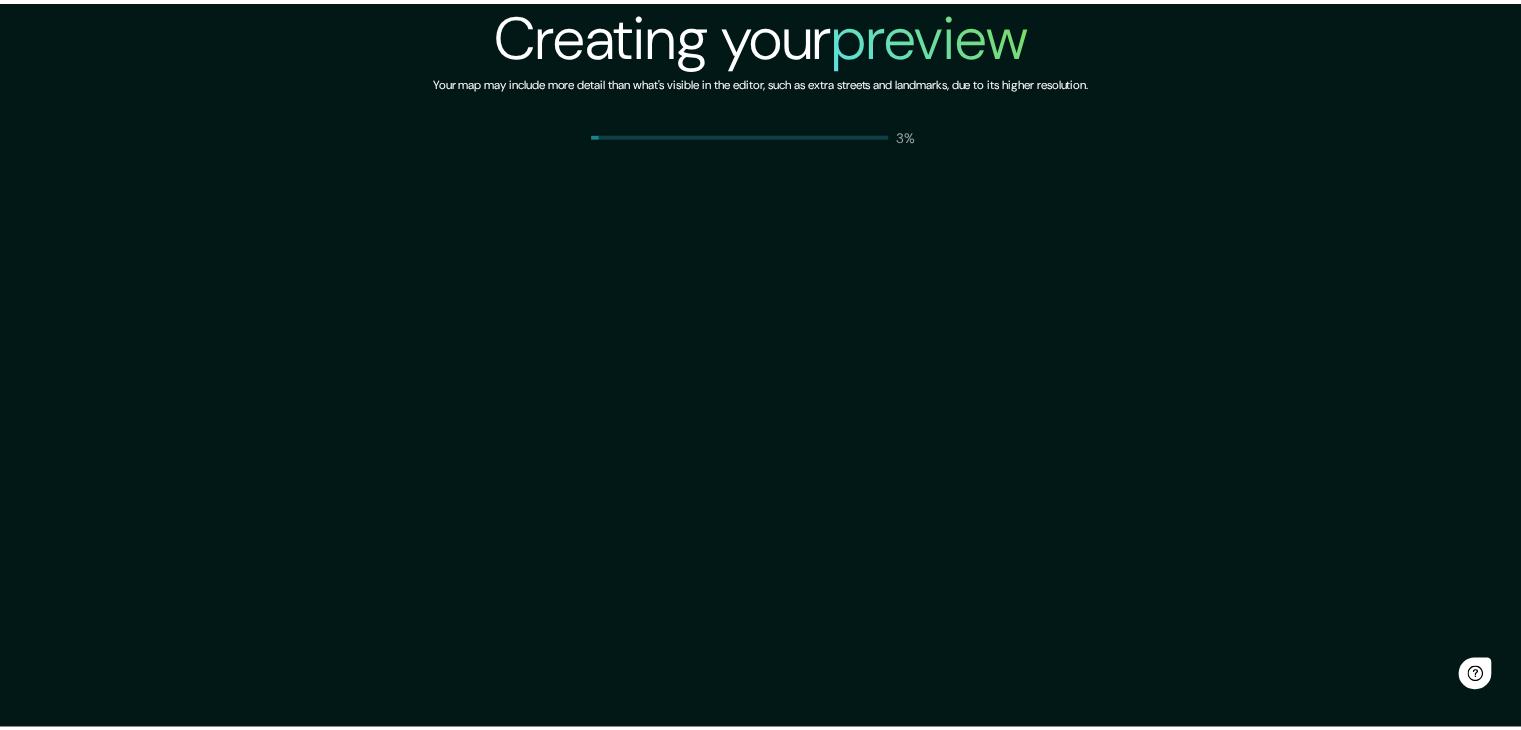 scroll, scrollTop: 0, scrollLeft: 0, axis: both 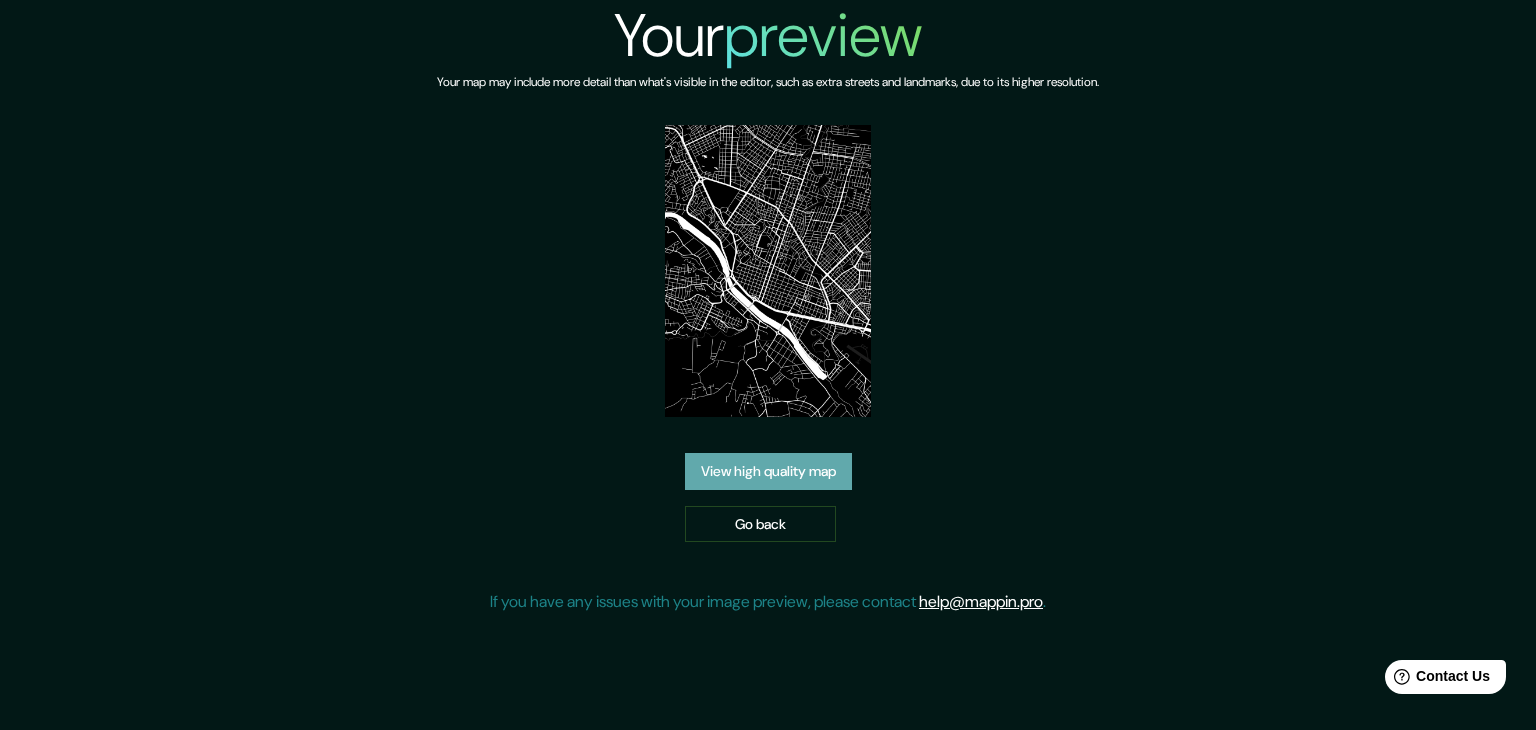 click on "View high quality map" at bounding box center (768, 471) 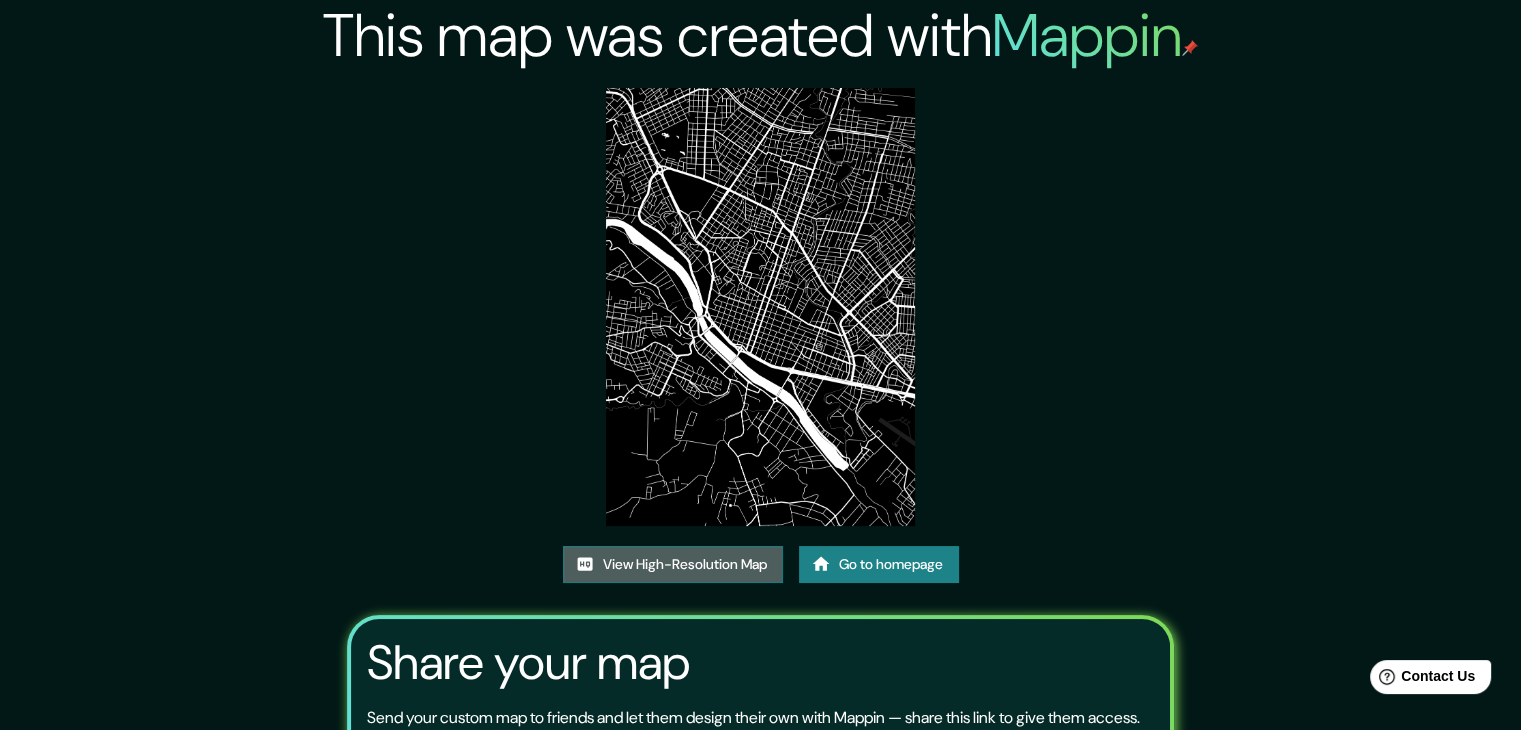 click on "View High-Resolution Map" at bounding box center (673, 564) 